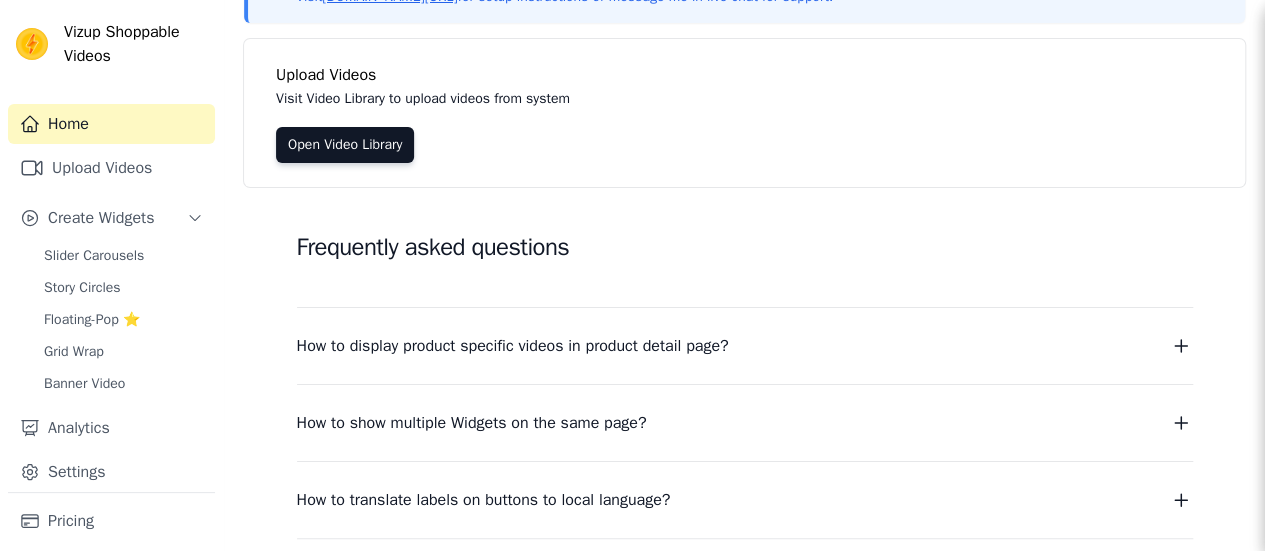 scroll, scrollTop: 174, scrollLeft: 0, axis: vertical 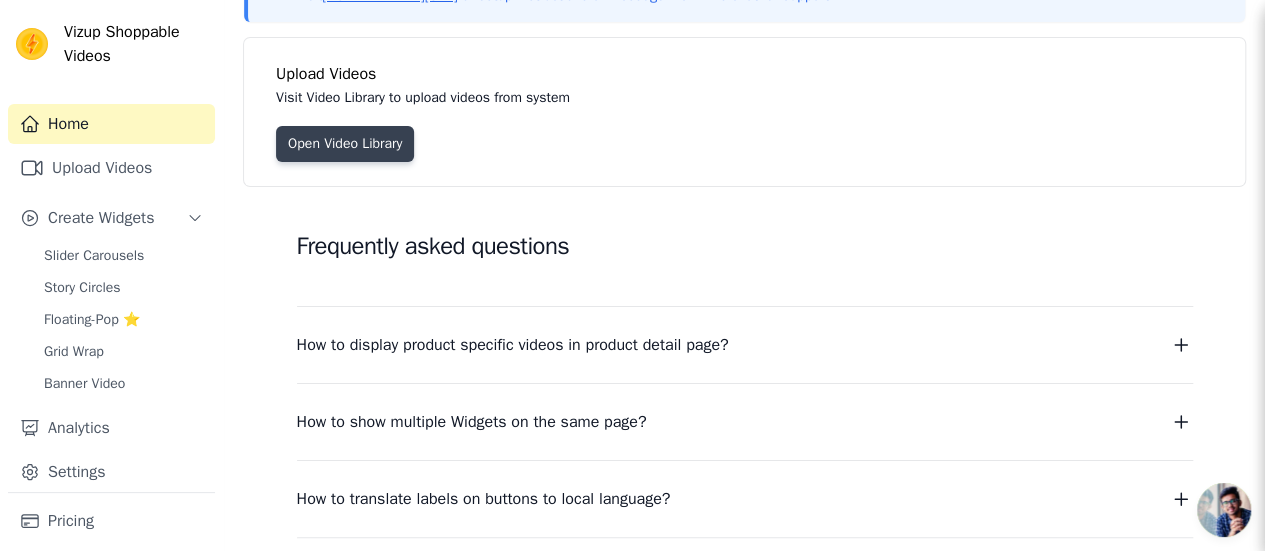 click on "Open Video Library" at bounding box center (345, 144) 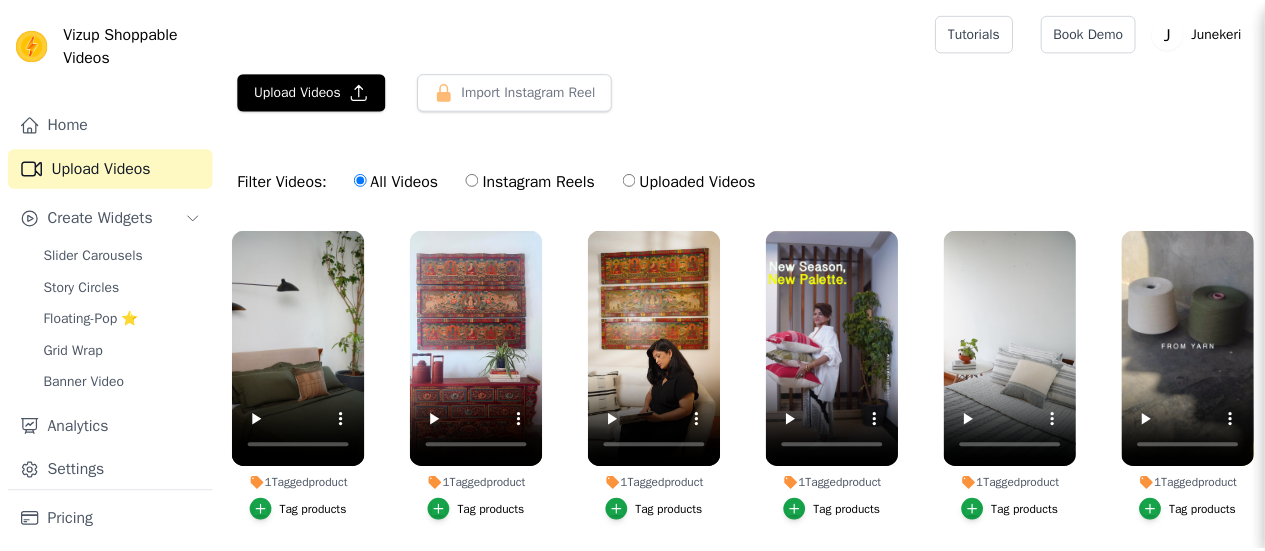 scroll, scrollTop: 0, scrollLeft: 0, axis: both 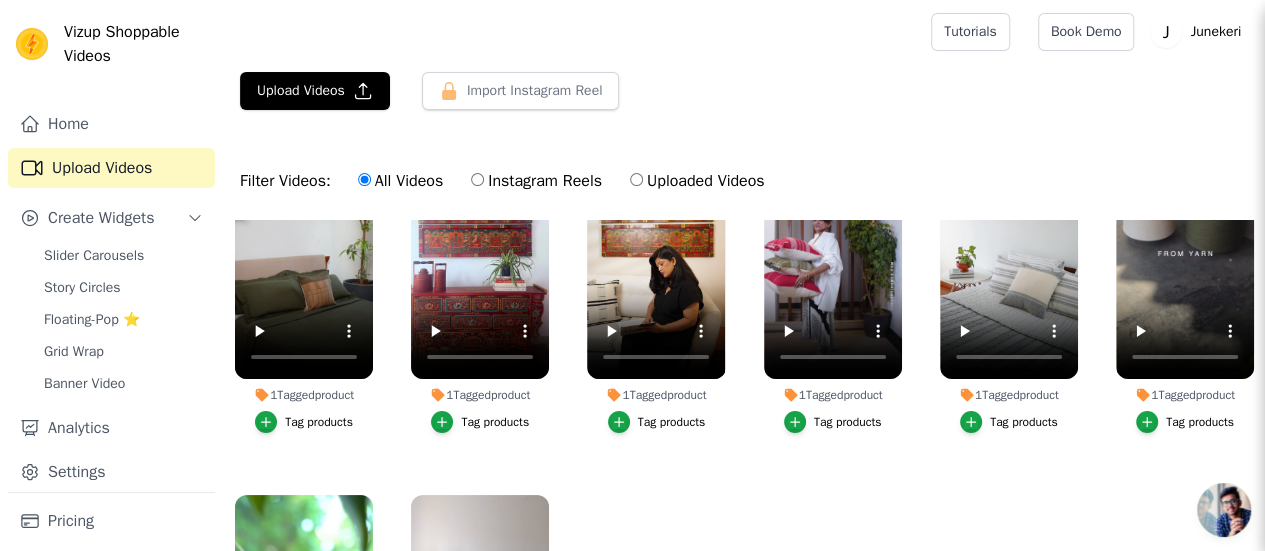 click on "1  Tagged  product" at bounding box center [833, 395] 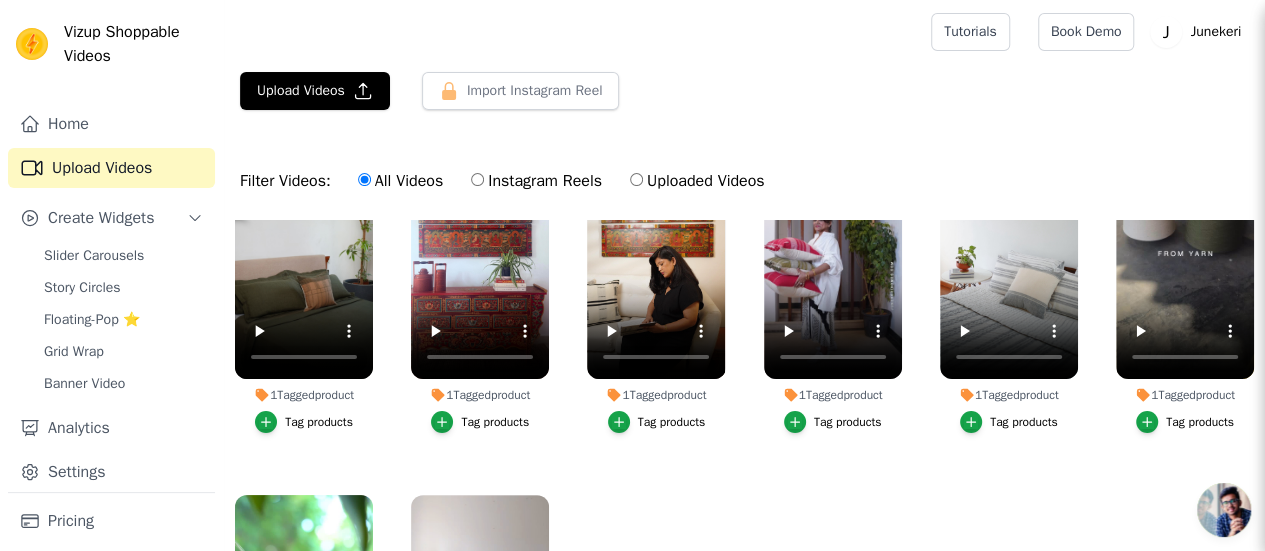 scroll, scrollTop: 217, scrollLeft: 0, axis: vertical 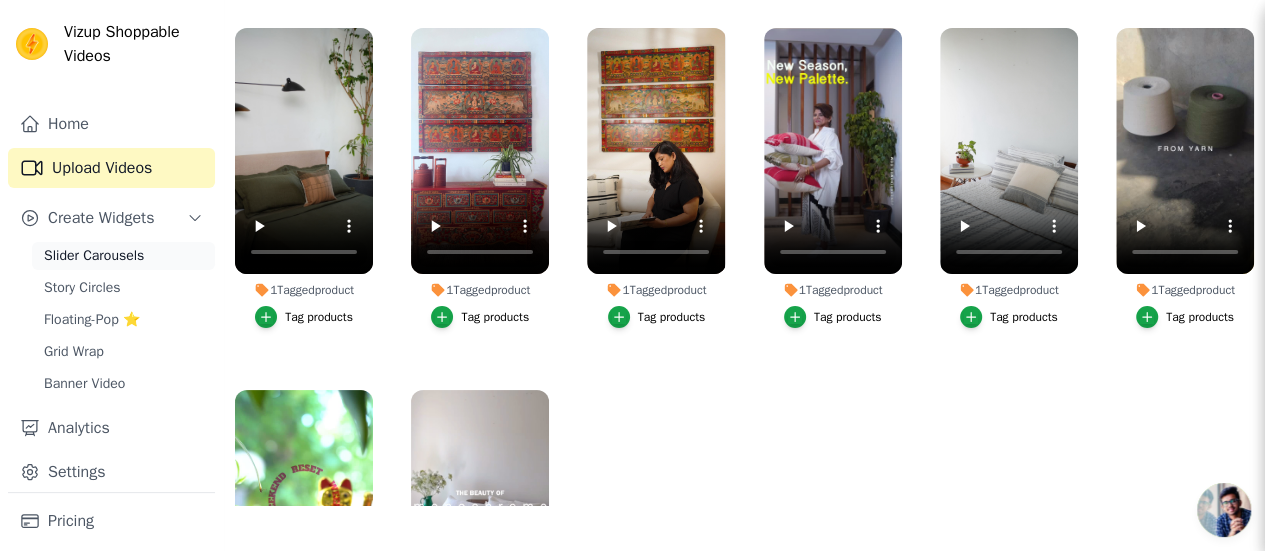 click on "Slider Carousels" at bounding box center [94, 256] 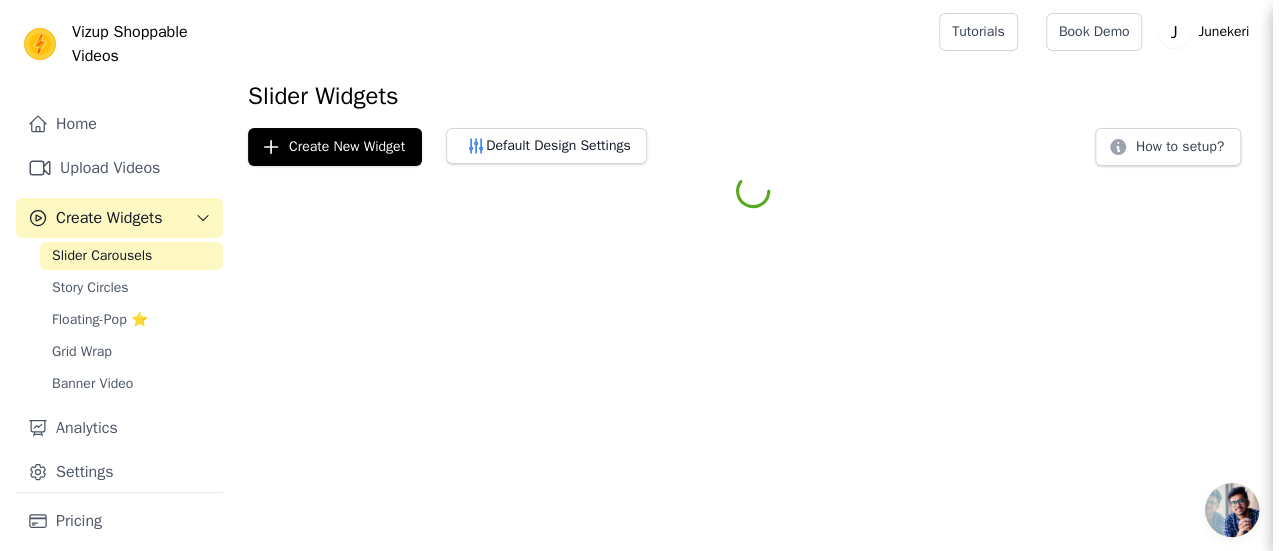 scroll, scrollTop: 0, scrollLeft: 0, axis: both 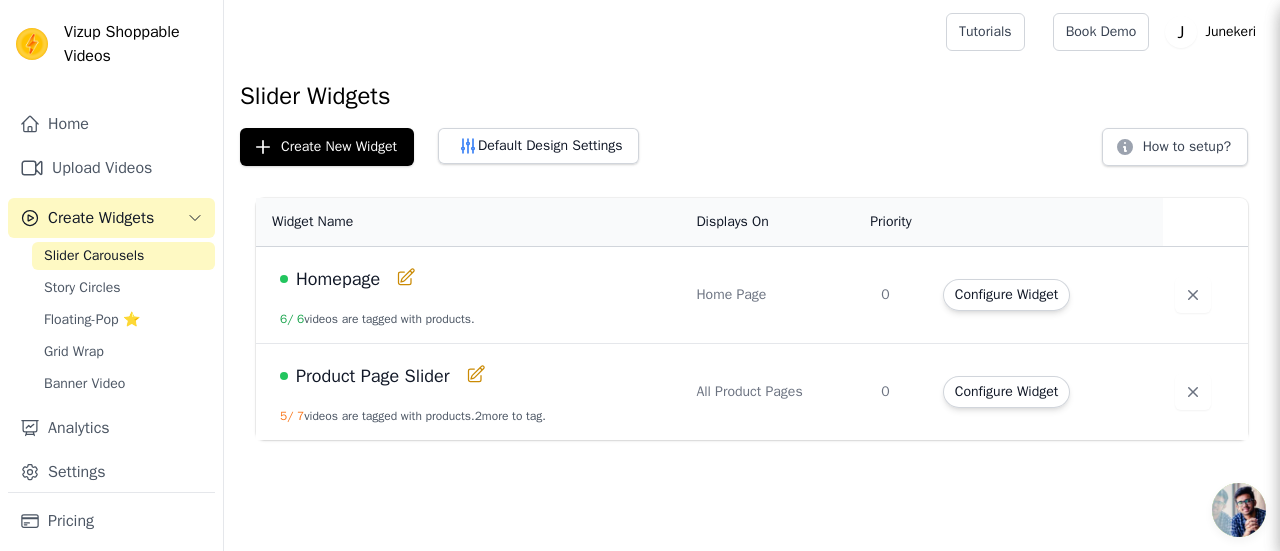 click on "Homepage" at bounding box center [476, 279] 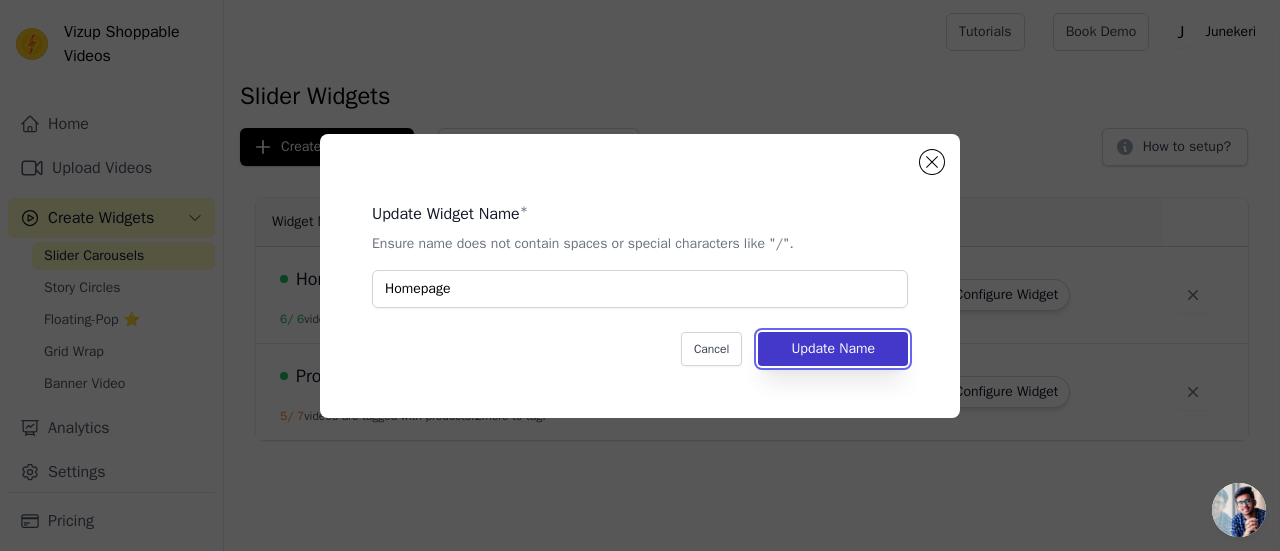 type 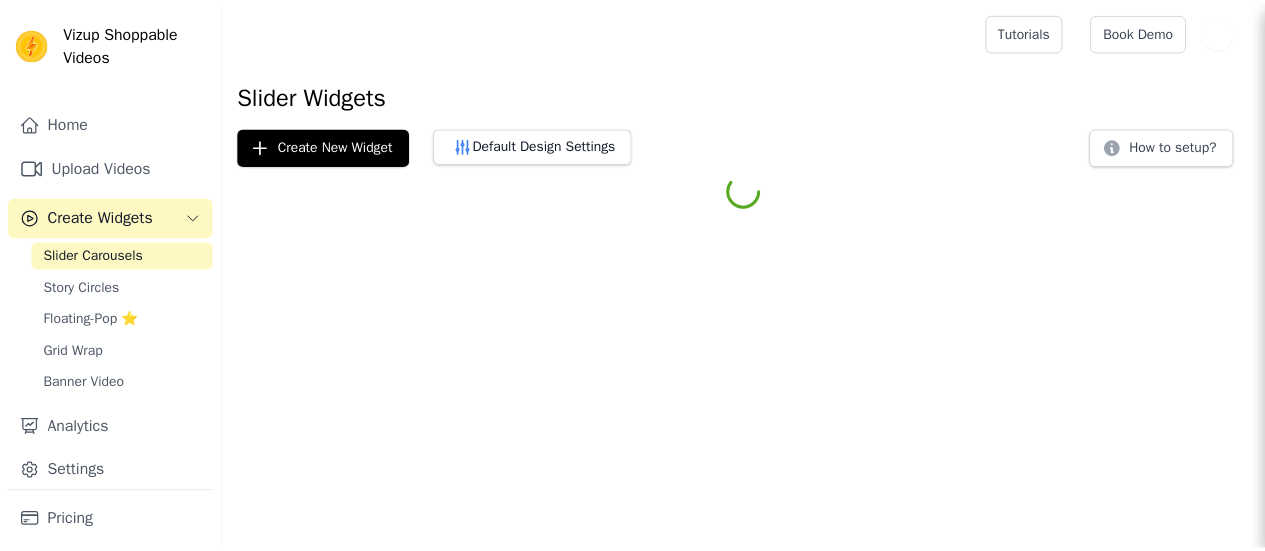 scroll, scrollTop: 0, scrollLeft: 0, axis: both 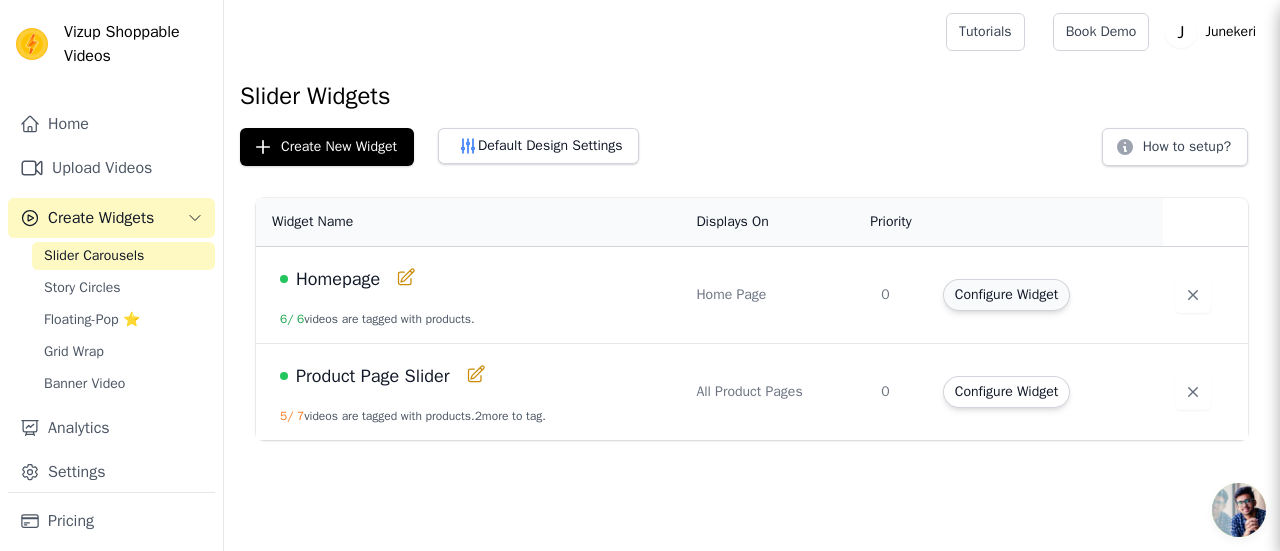 click on "Configure Widget" at bounding box center [1006, 295] 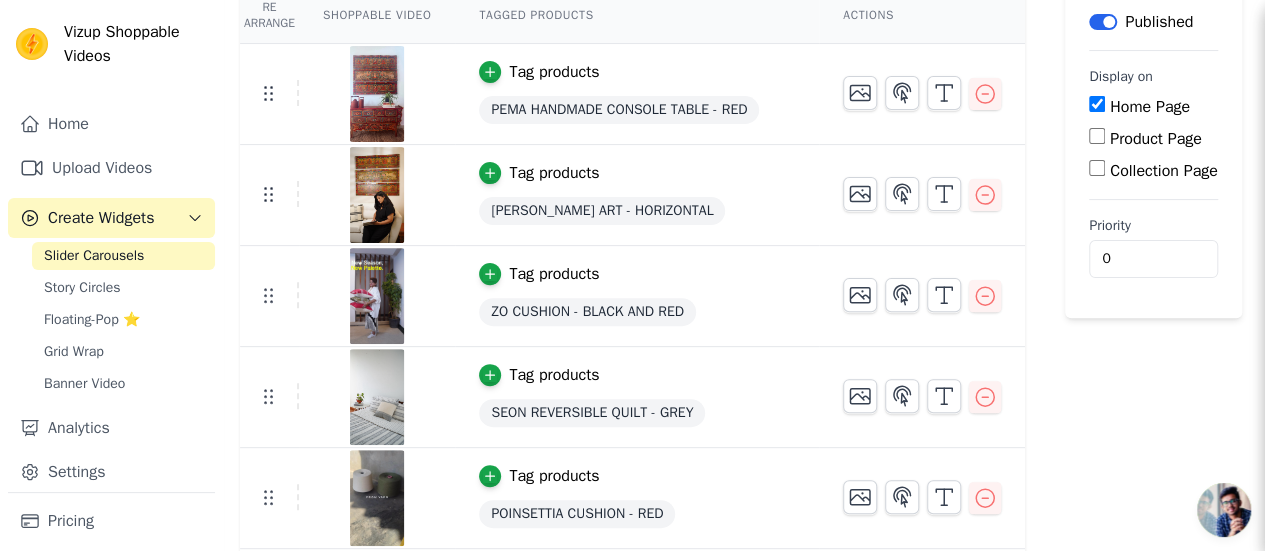scroll, scrollTop: 195, scrollLeft: 0, axis: vertical 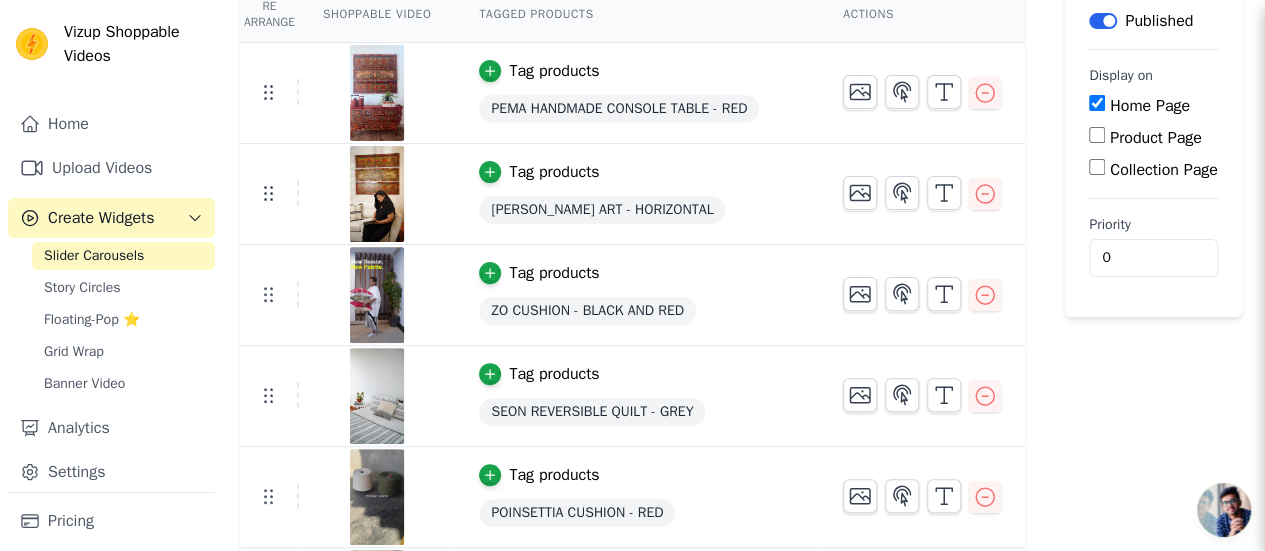 click on "ZO CUSHION - BLACK AND RED" at bounding box center (587, 311) 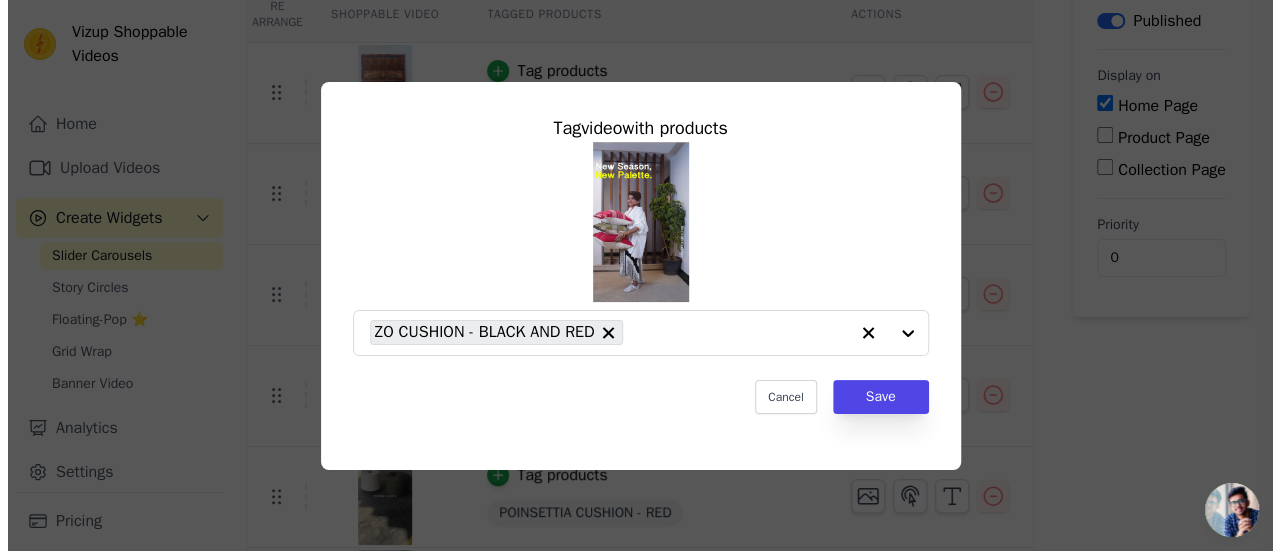 scroll, scrollTop: 0, scrollLeft: 0, axis: both 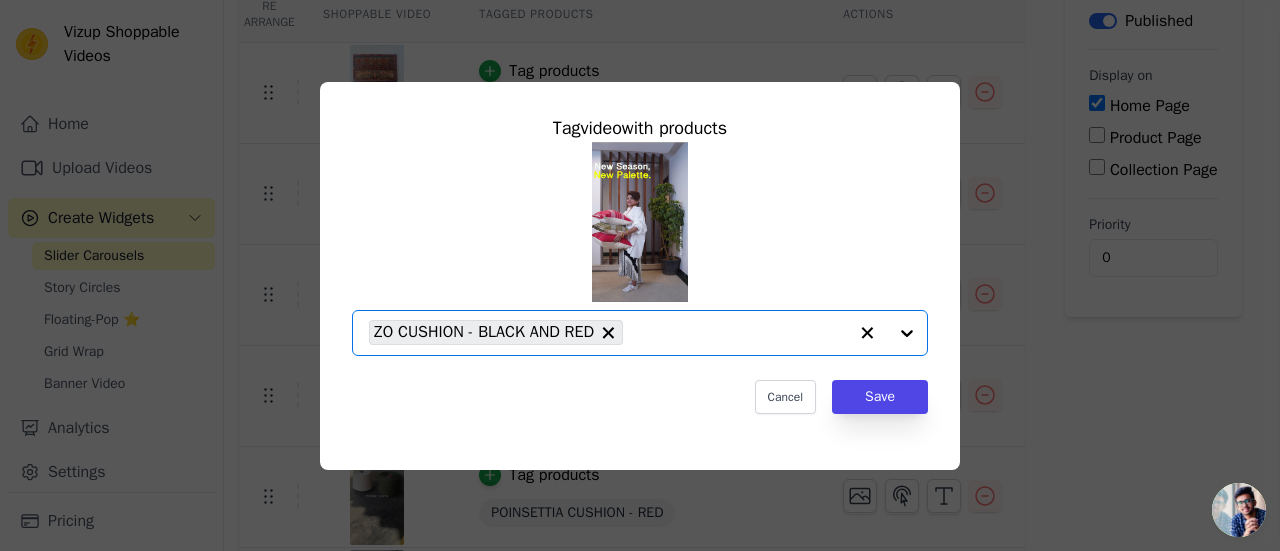 click 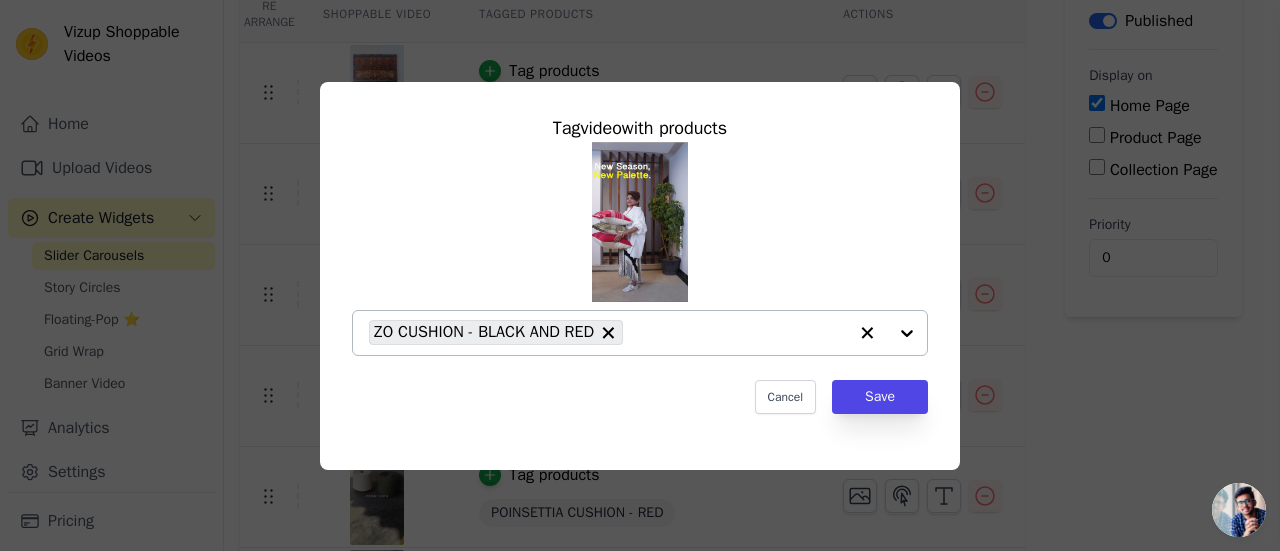 click 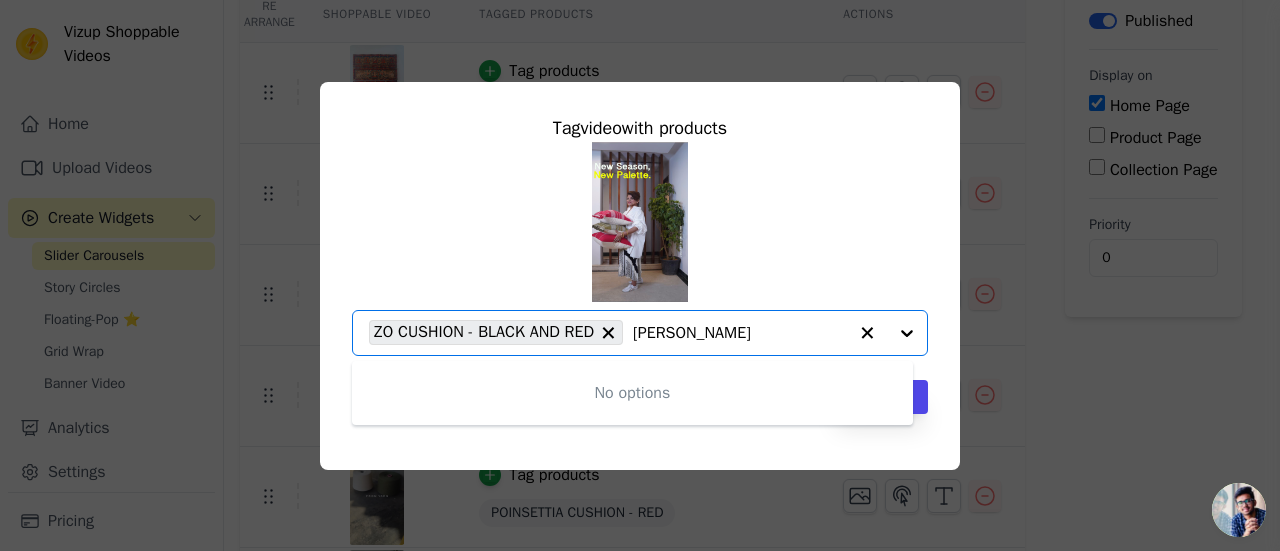 type on "TAMI" 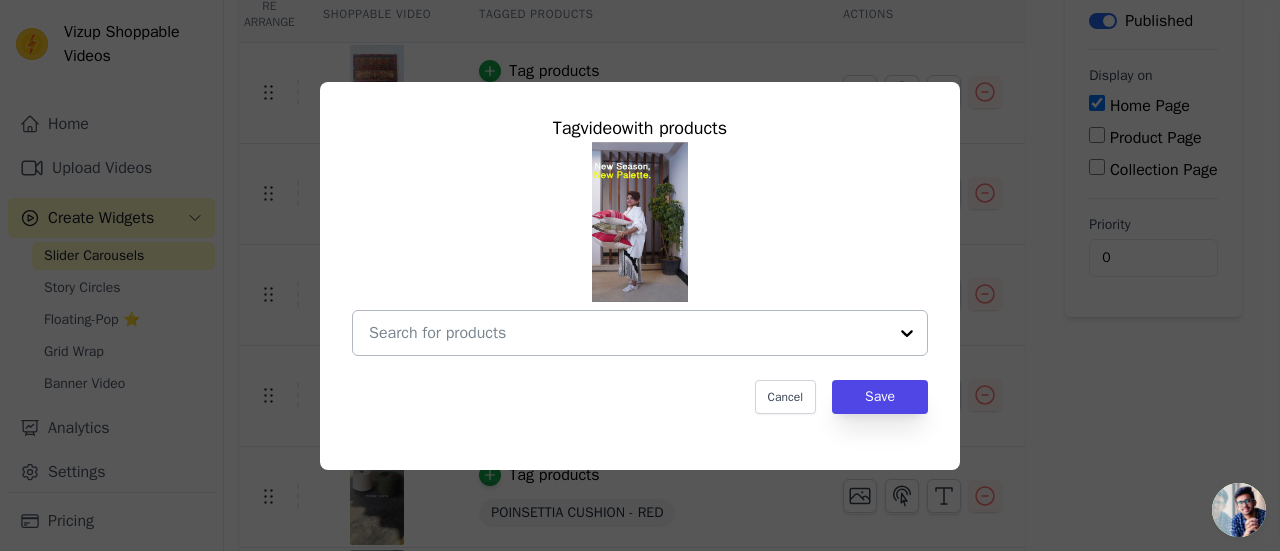 click at bounding box center (628, 333) 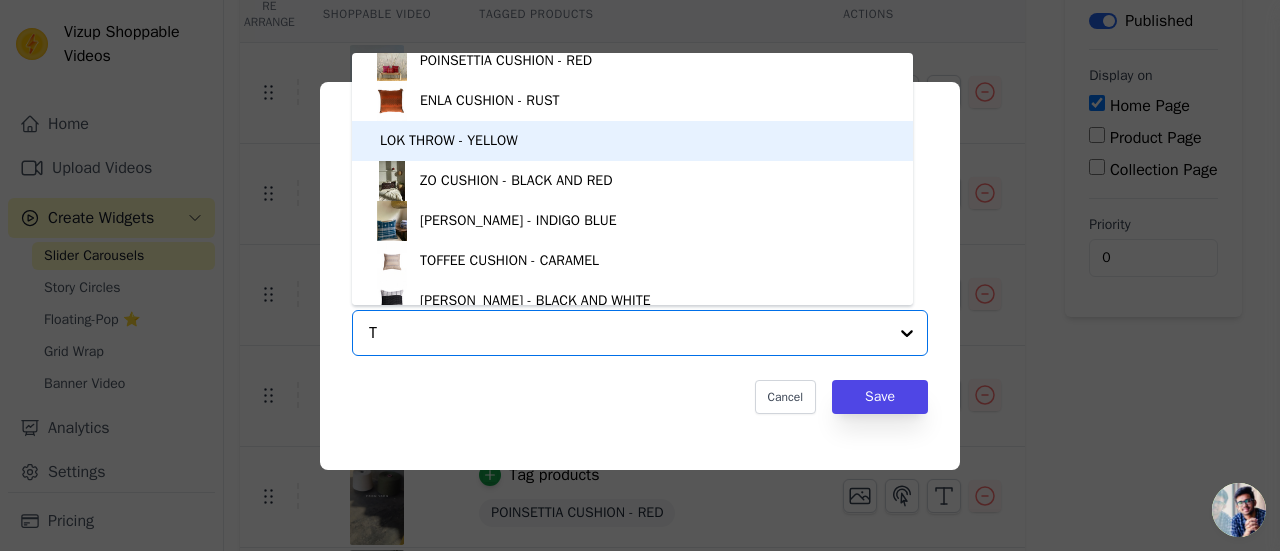 scroll, scrollTop: 136, scrollLeft: 0, axis: vertical 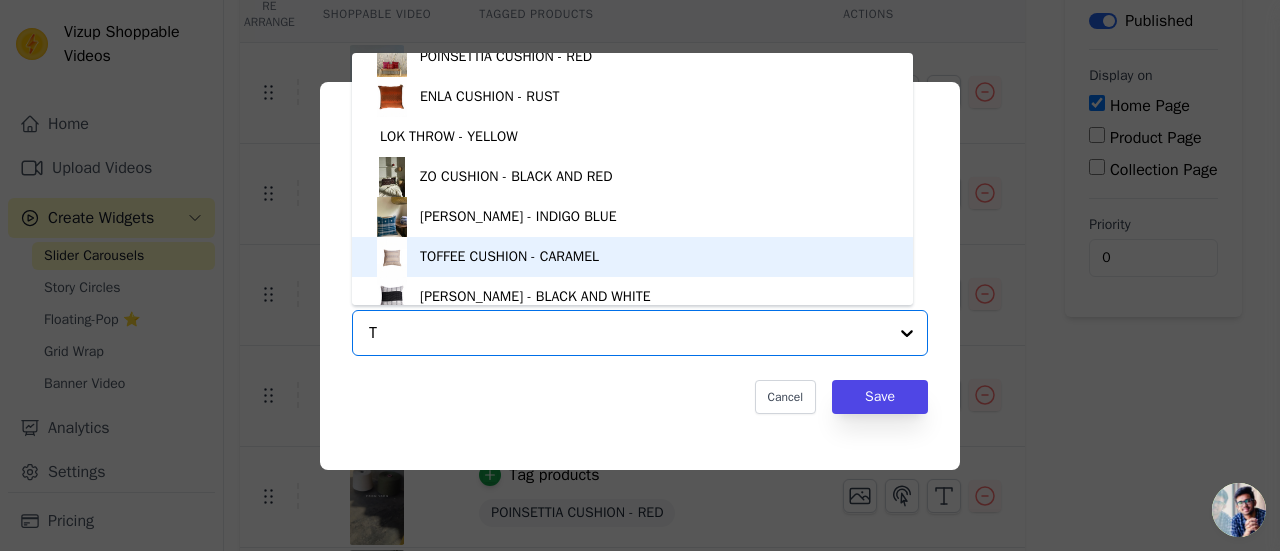 type on "TA" 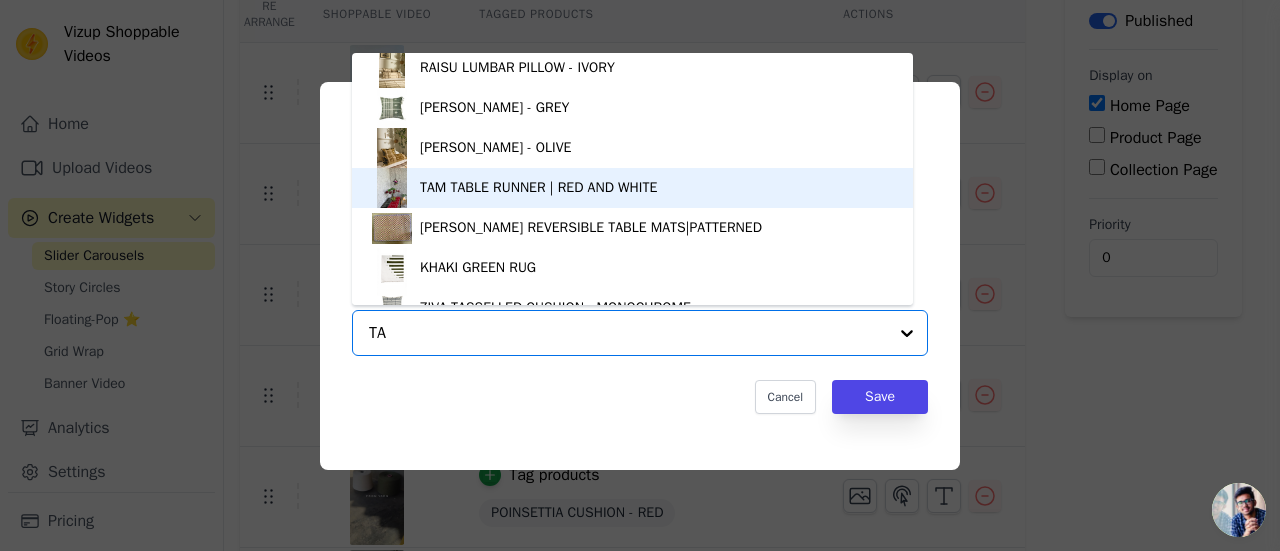 scroll, scrollTop: 647, scrollLeft: 0, axis: vertical 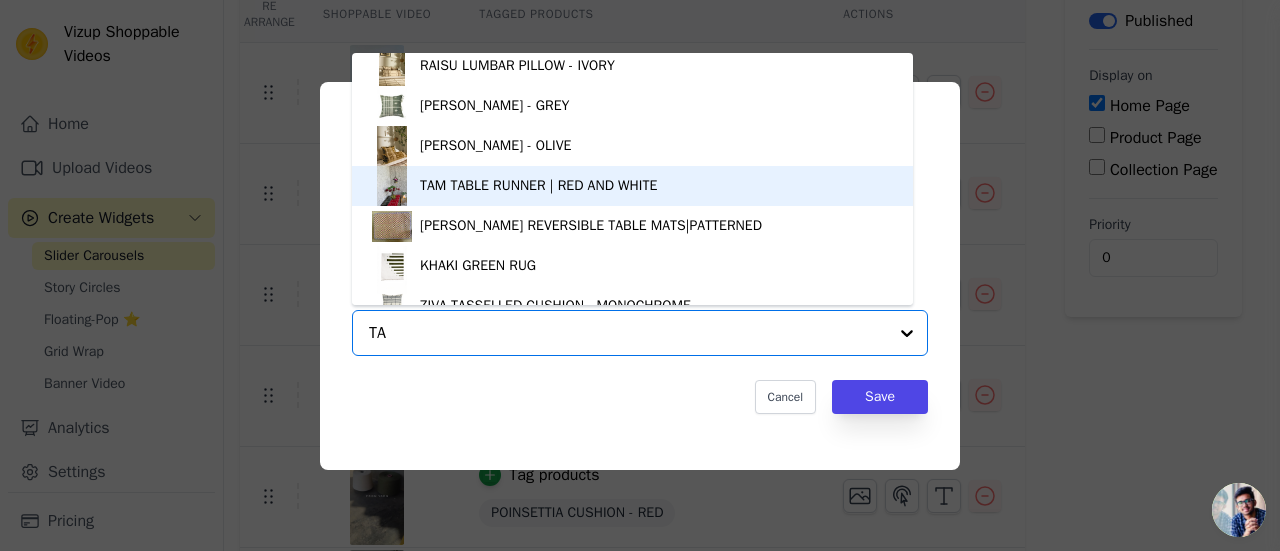 click on "TAM TABLE RUNNER | RED AND WHITE" at bounding box center (538, 186) 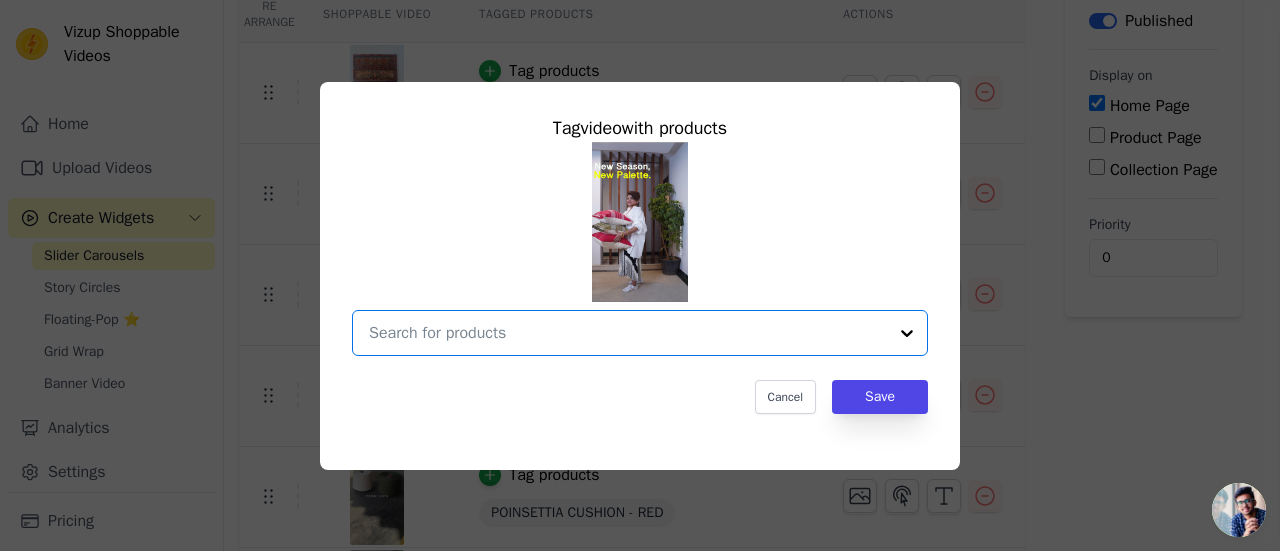 click at bounding box center (628, 333) 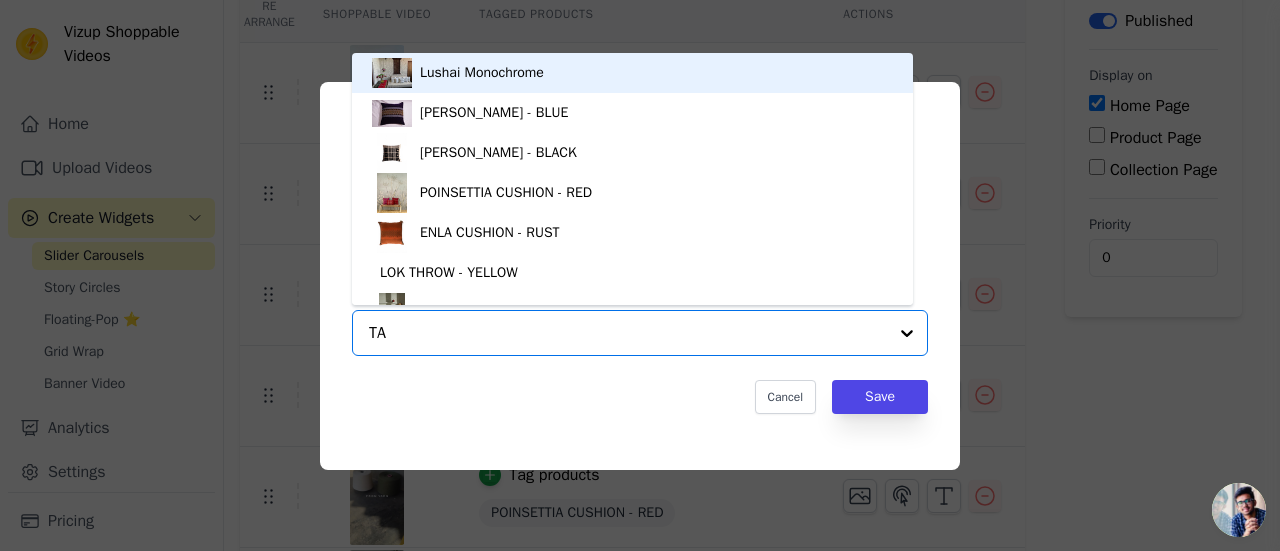 type on "TAM" 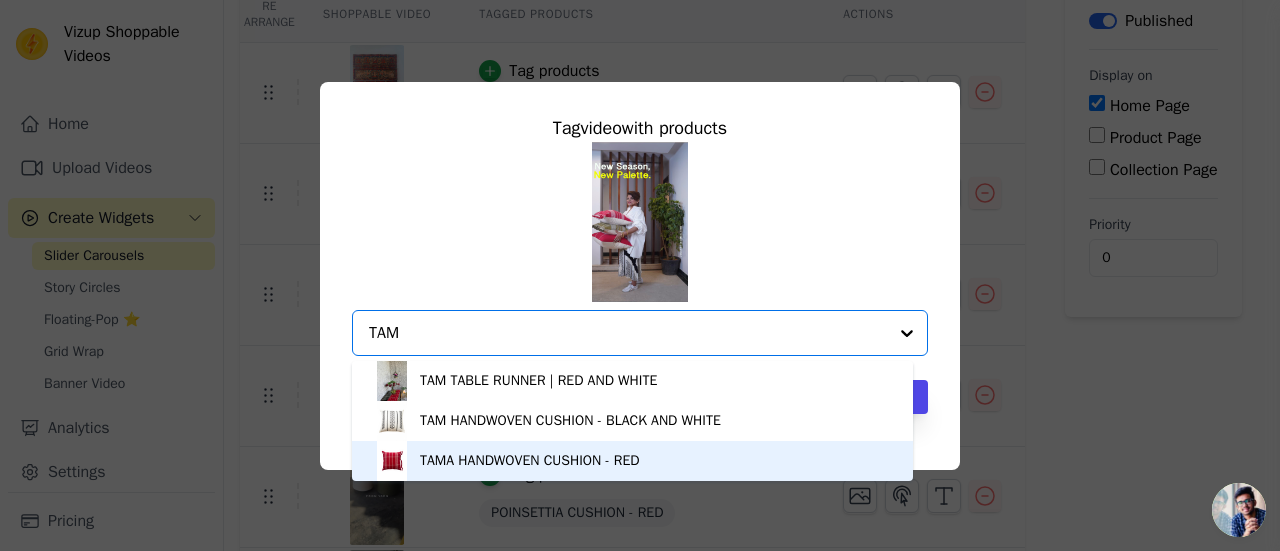 scroll, scrollTop: 5, scrollLeft: 0, axis: vertical 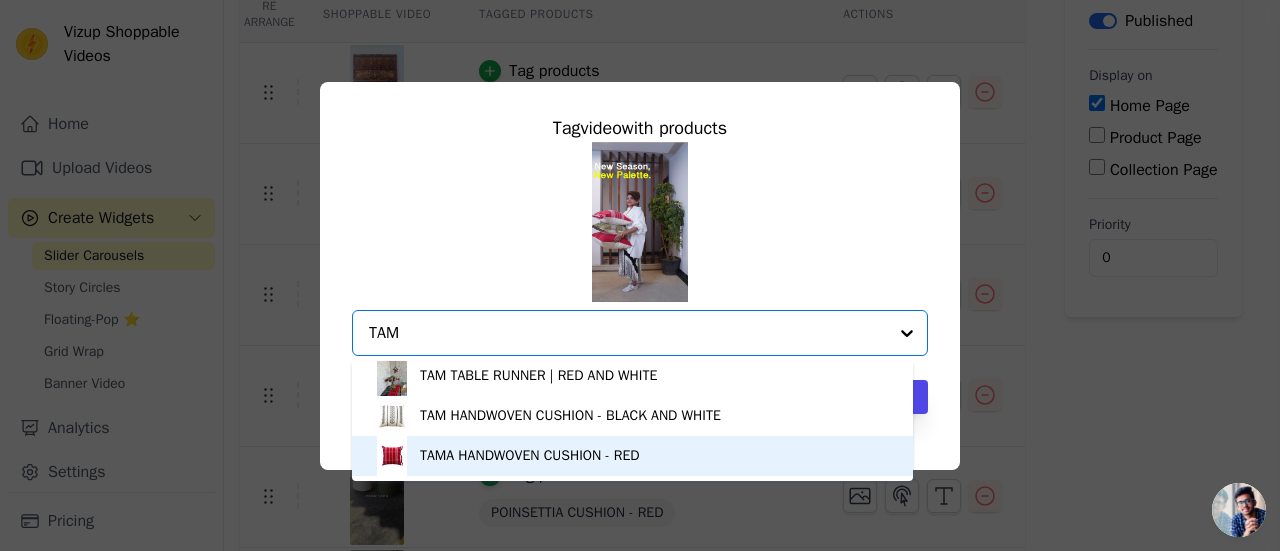 click on "TAMA HANDWOVEN CUSHION - RED" at bounding box center [530, 456] 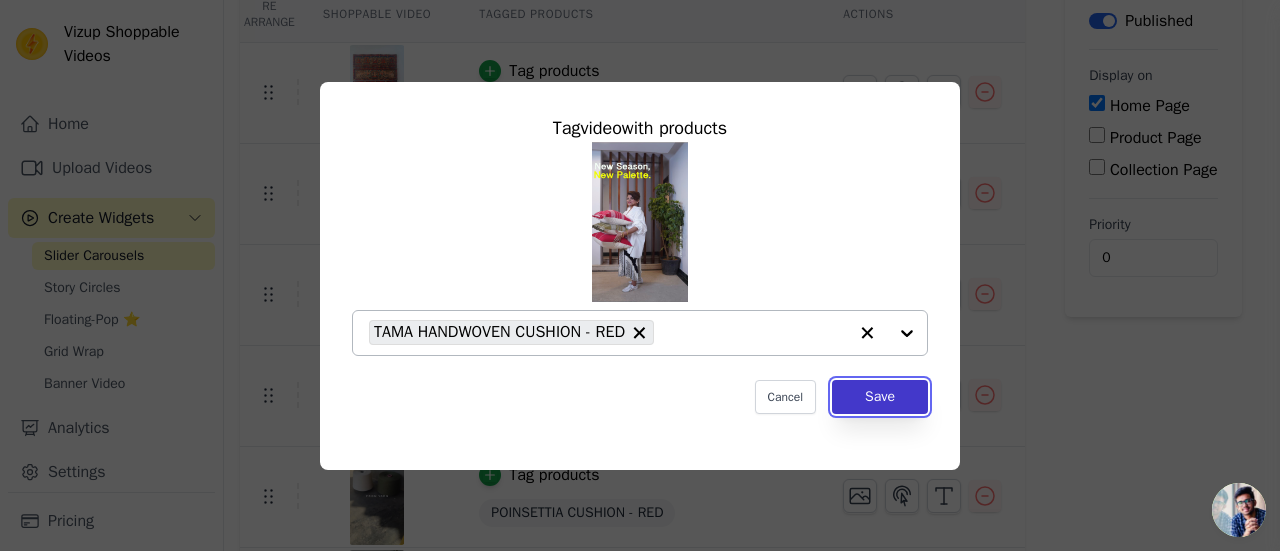 click on "Save" at bounding box center [880, 397] 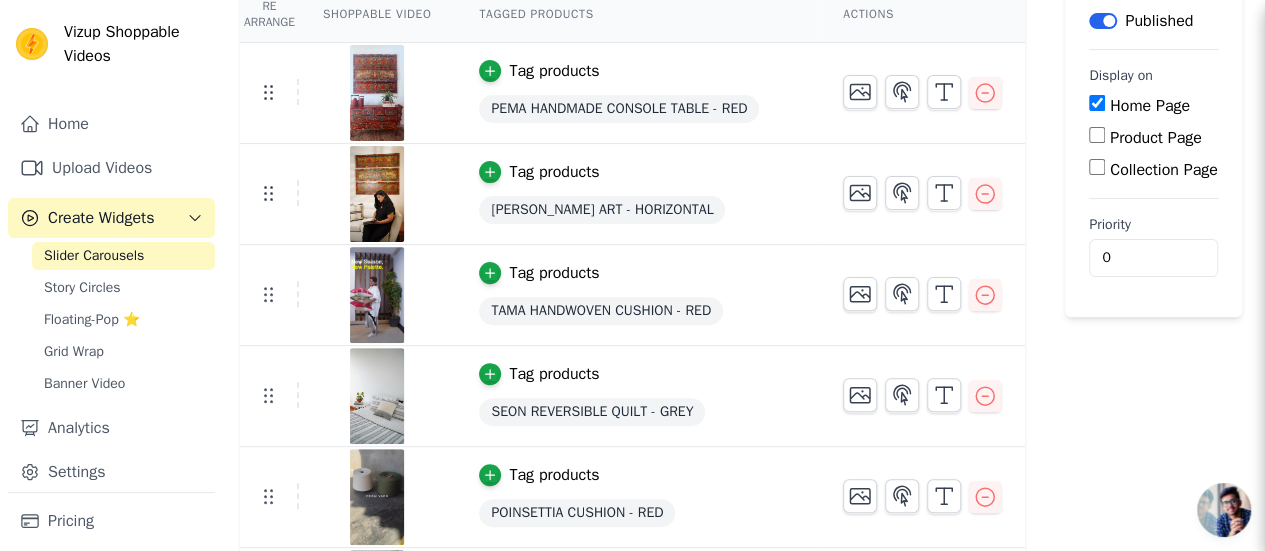 scroll, scrollTop: 290, scrollLeft: 0, axis: vertical 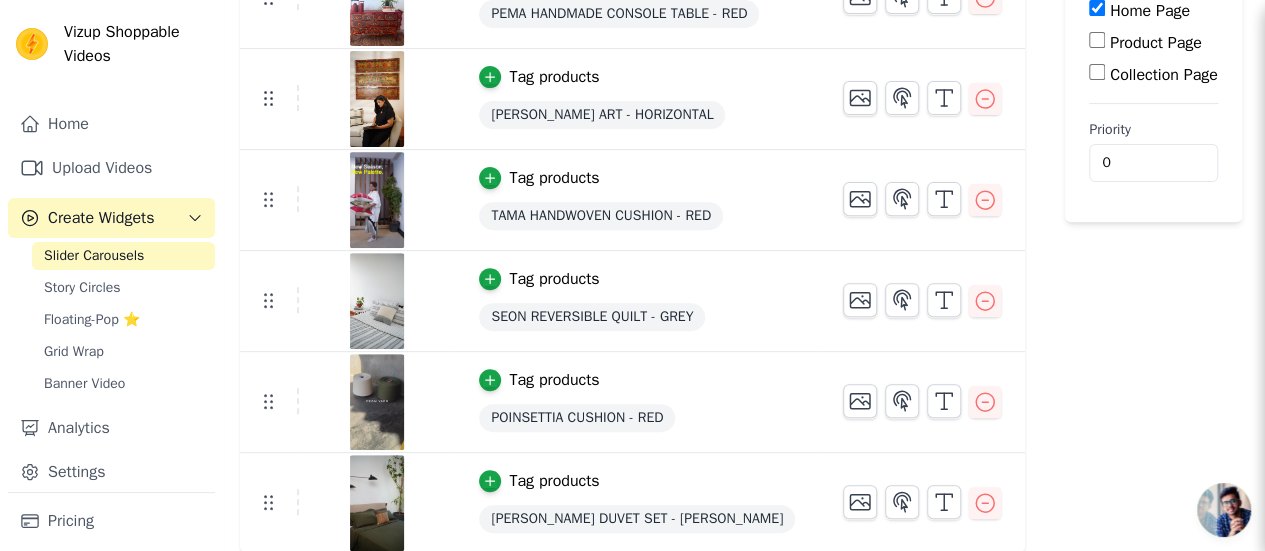 click on "Tag products" at bounding box center [637, 380] 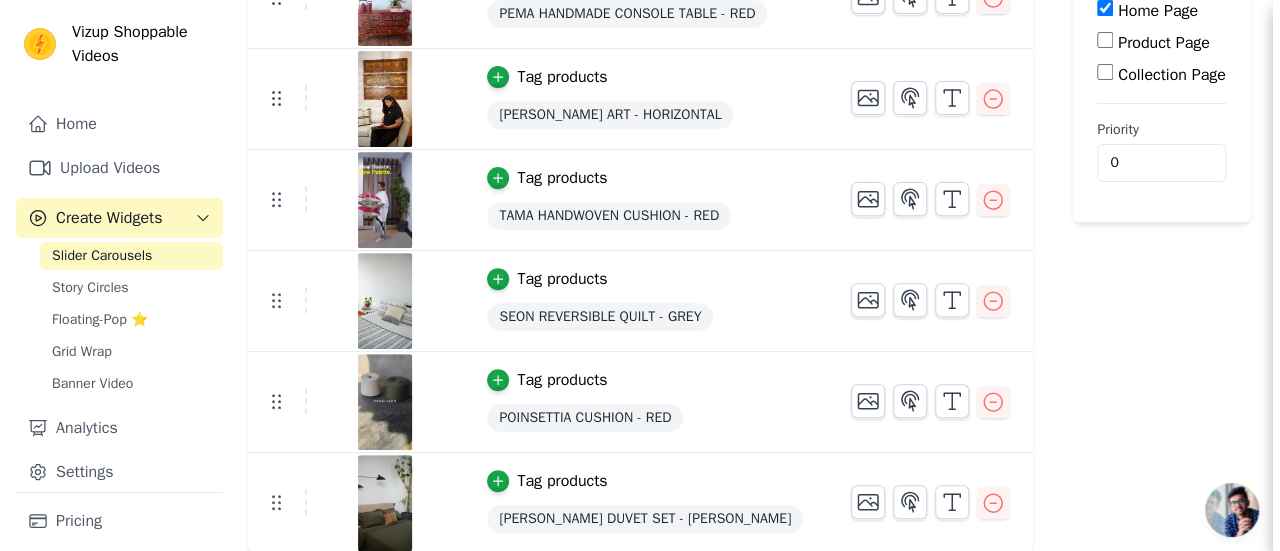 scroll, scrollTop: 0, scrollLeft: 0, axis: both 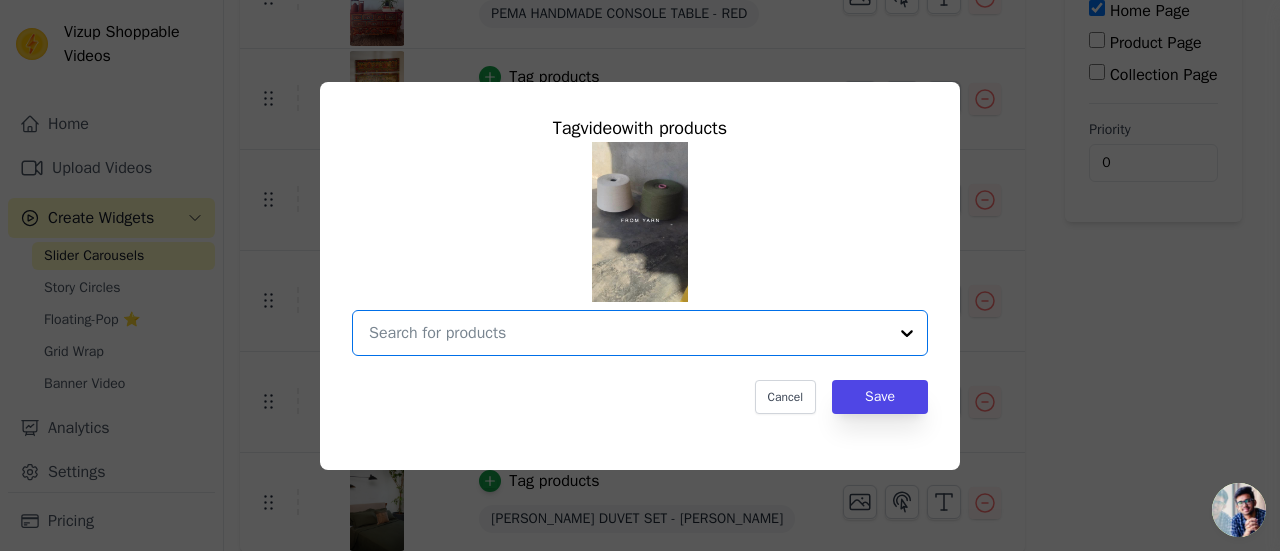 click at bounding box center (628, 333) 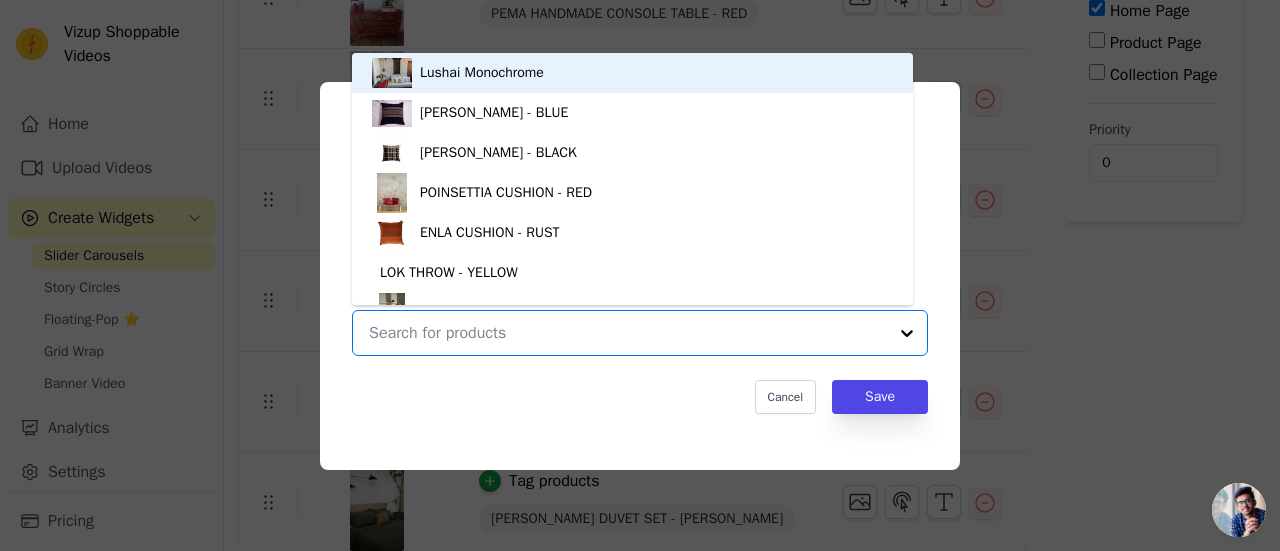 paste on "Poinsettia" 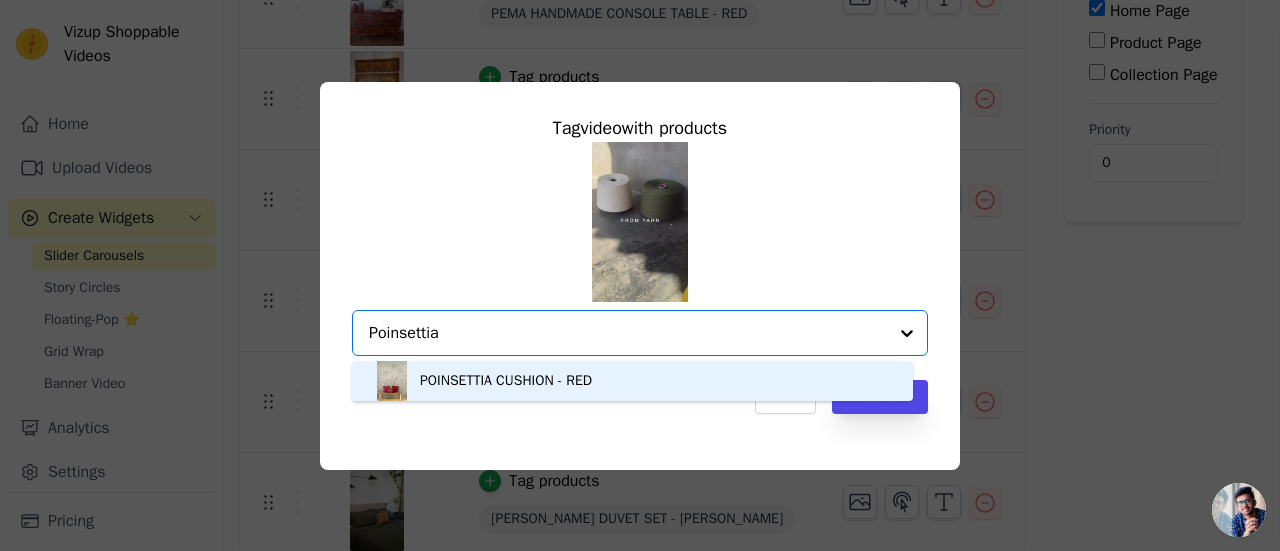 type on "Poinsettia" 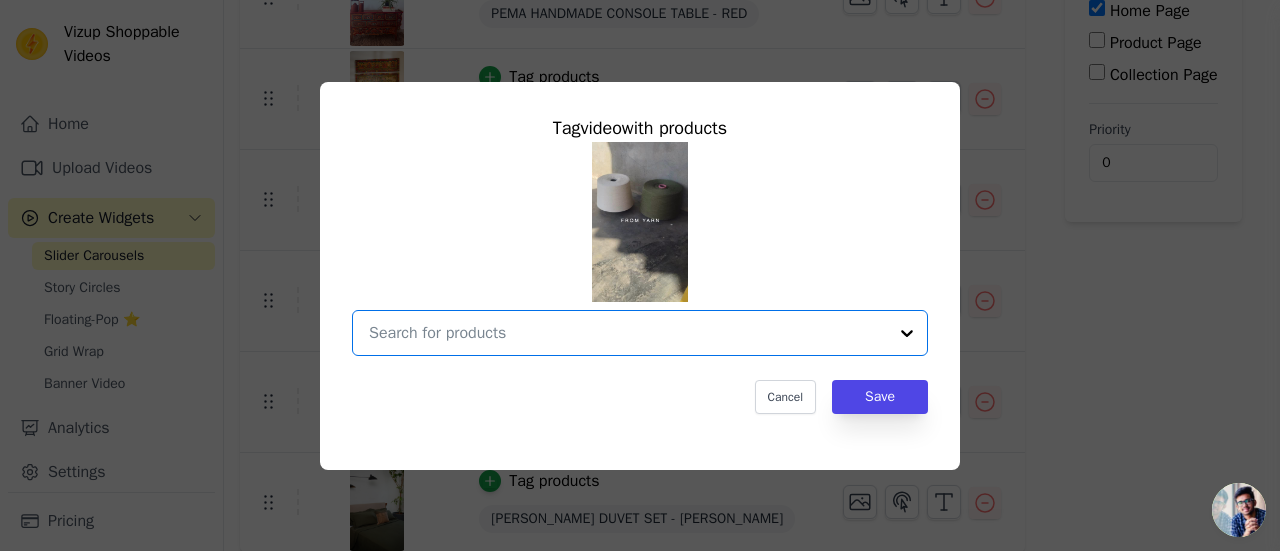click at bounding box center (628, 333) 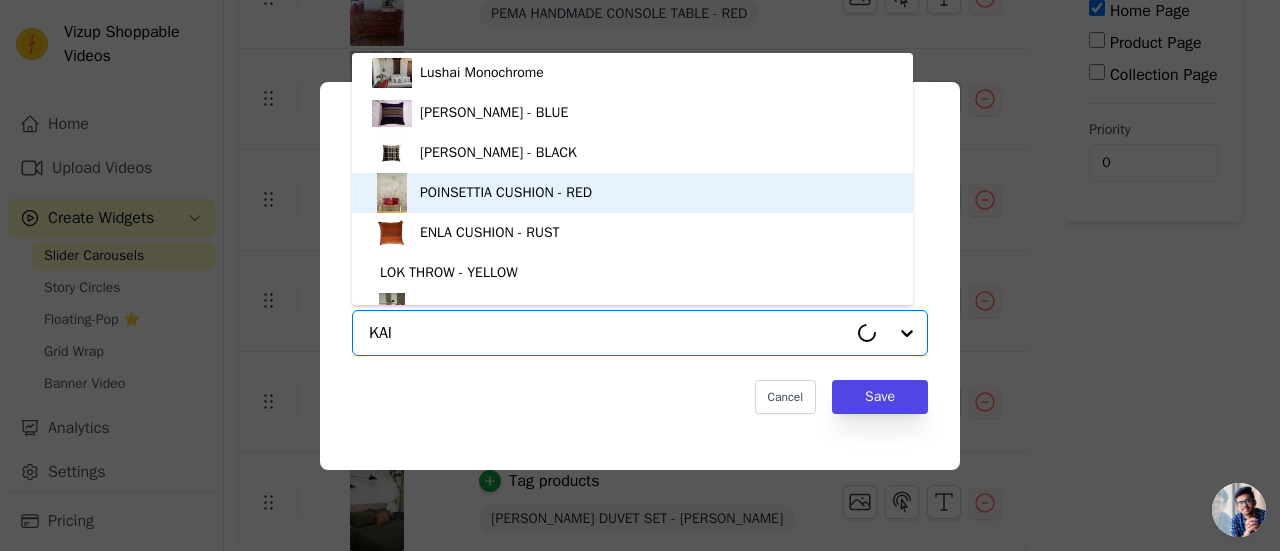 type on "KAI" 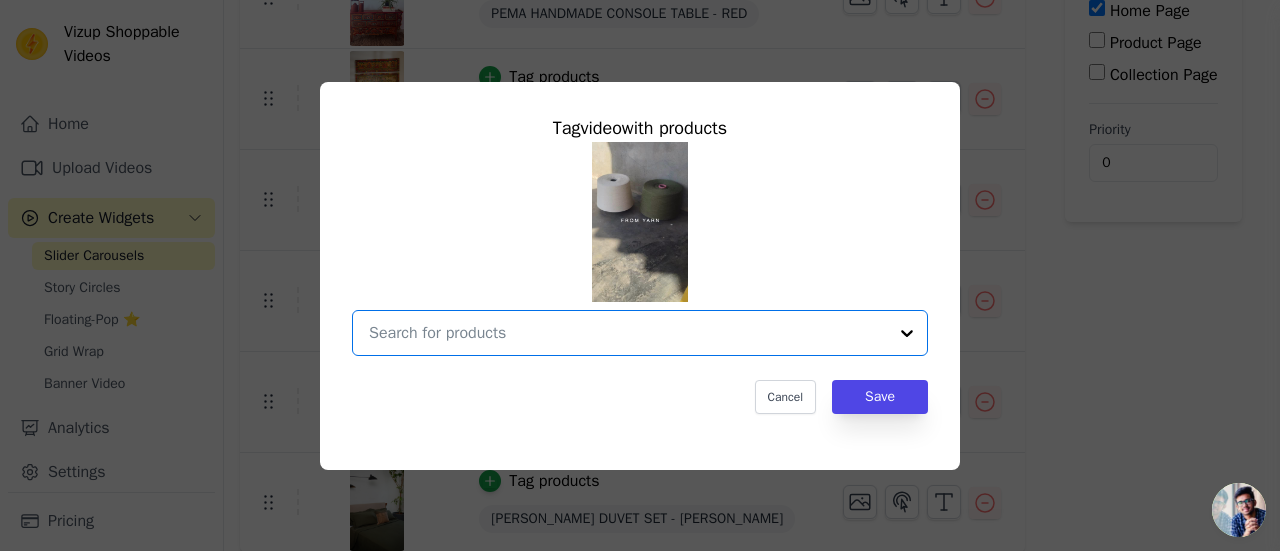 click at bounding box center [628, 333] 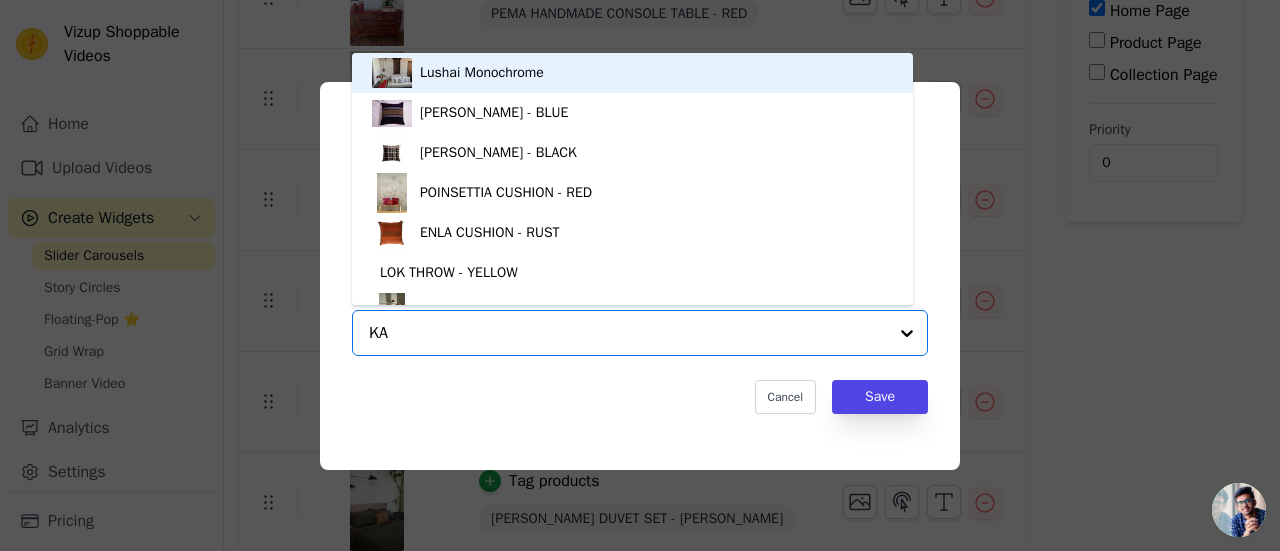 type on "KAI" 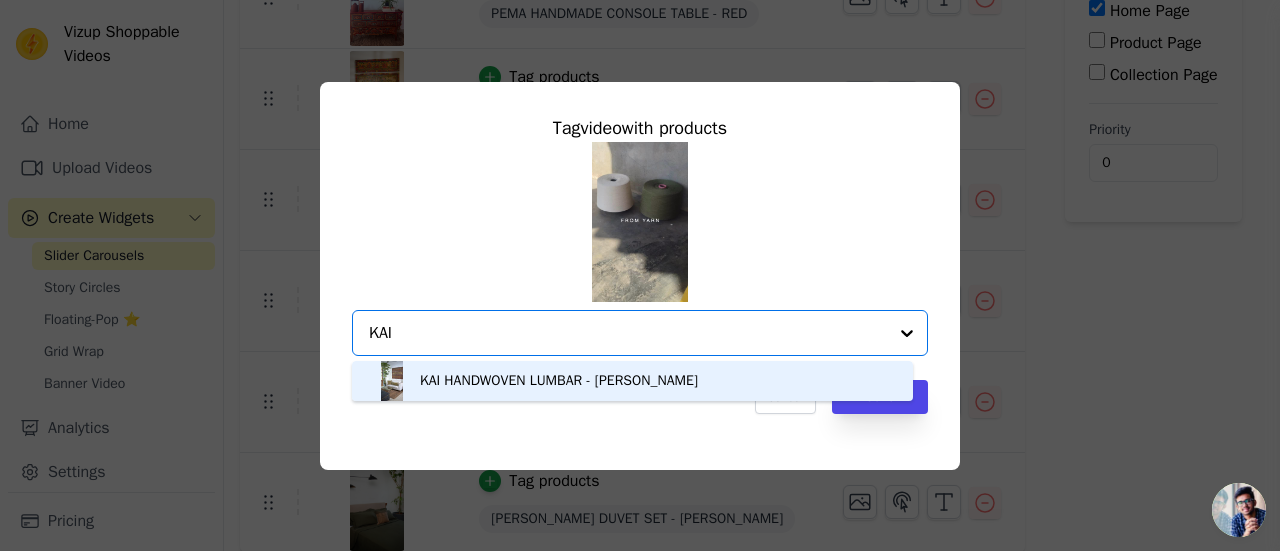 click on "KAI HANDWOVEN LUMBAR - OLIVE GREEN" at bounding box center [559, 381] 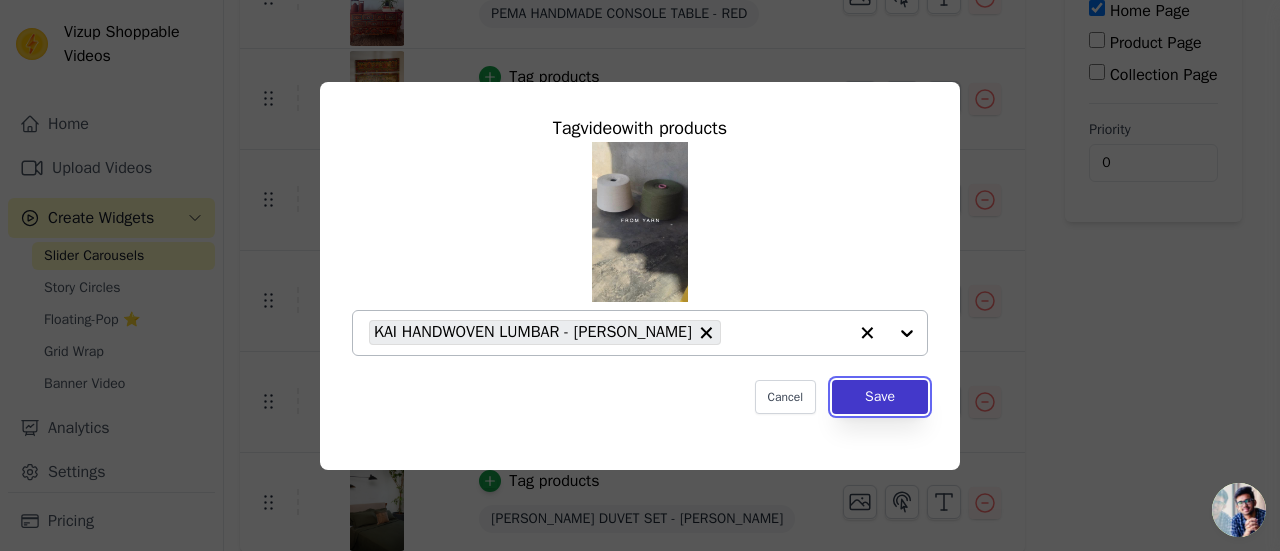 click on "Save" at bounding box center (880, 397) 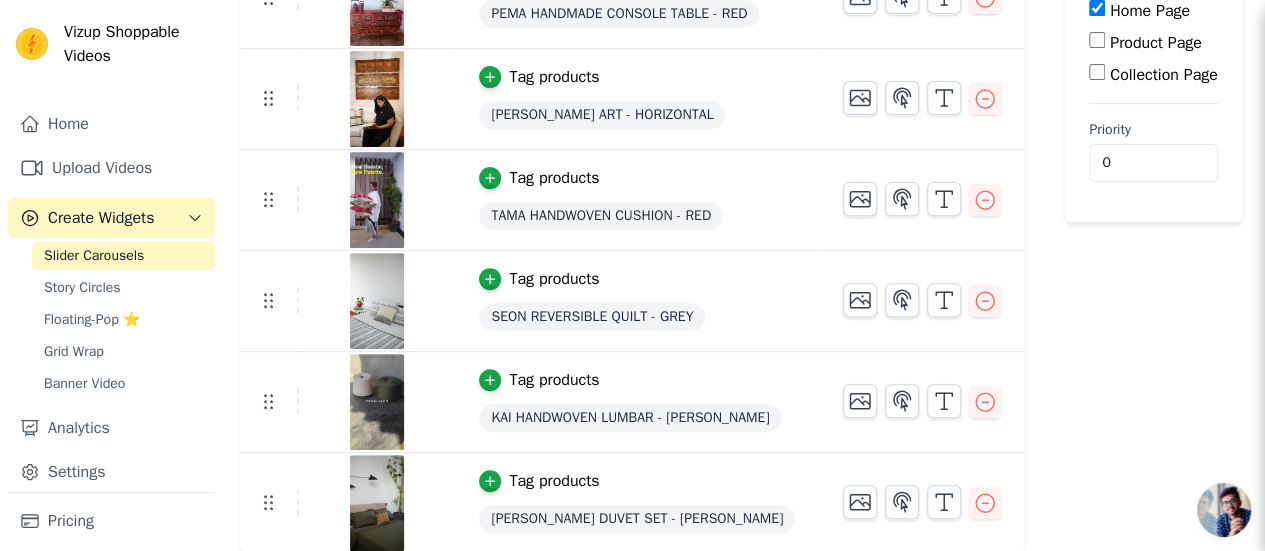 scroll, scrollTop: 0, scrollLeft: 0, axis: both 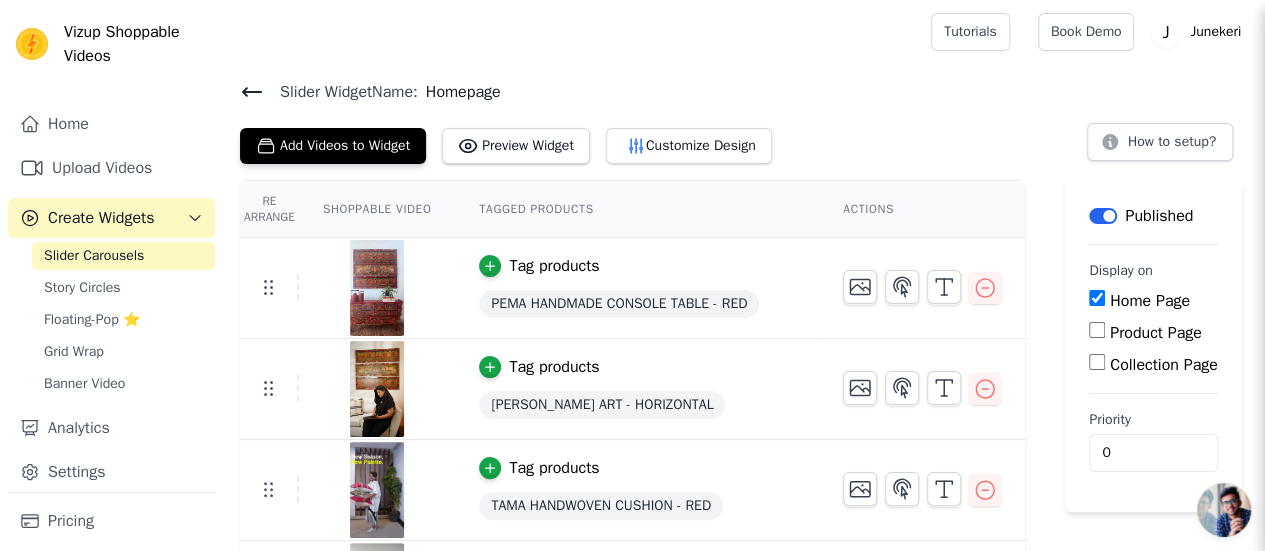 click 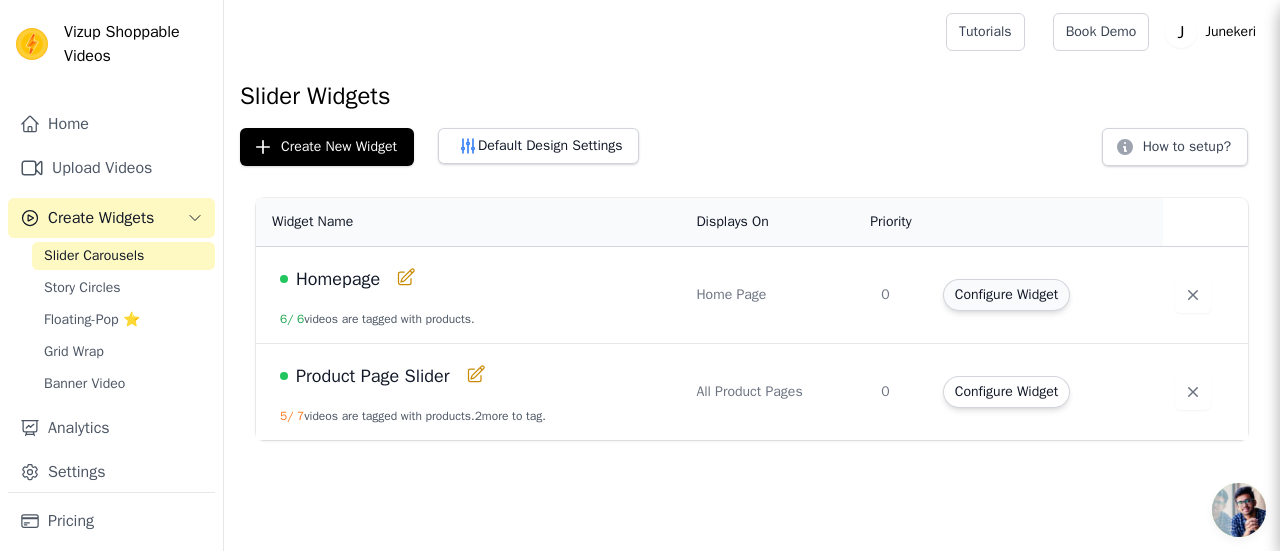 click on "Configure Widget" at bounding box center (1006, 295) 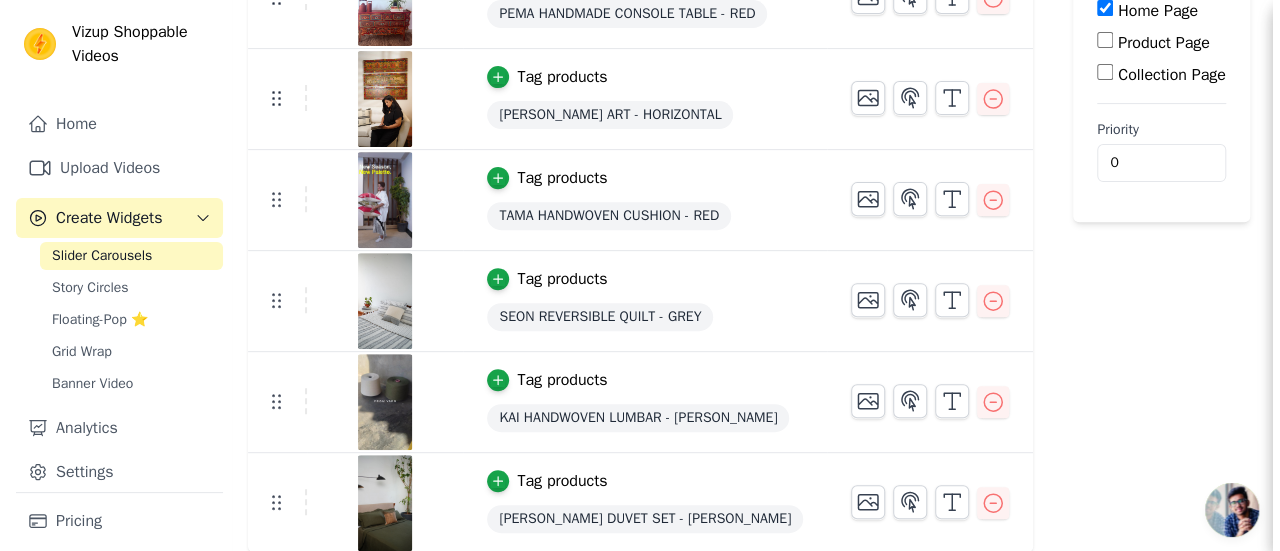 scroll, scrollTop: 0, scrollLeft: 0, axis: both 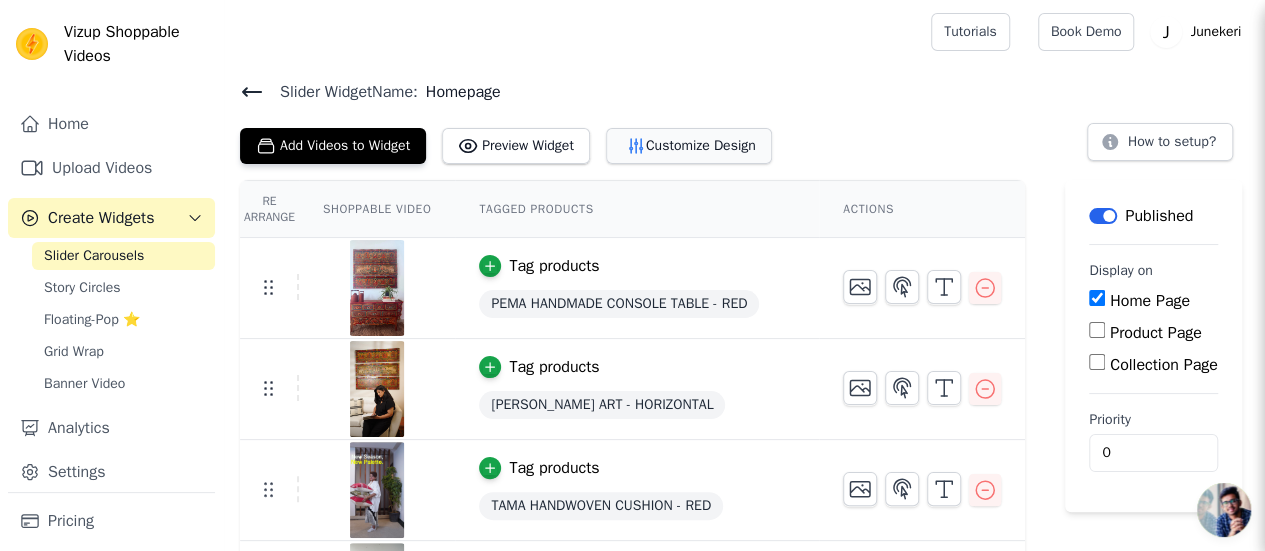 click on "Customize Design" at bounding box center [689, 146] 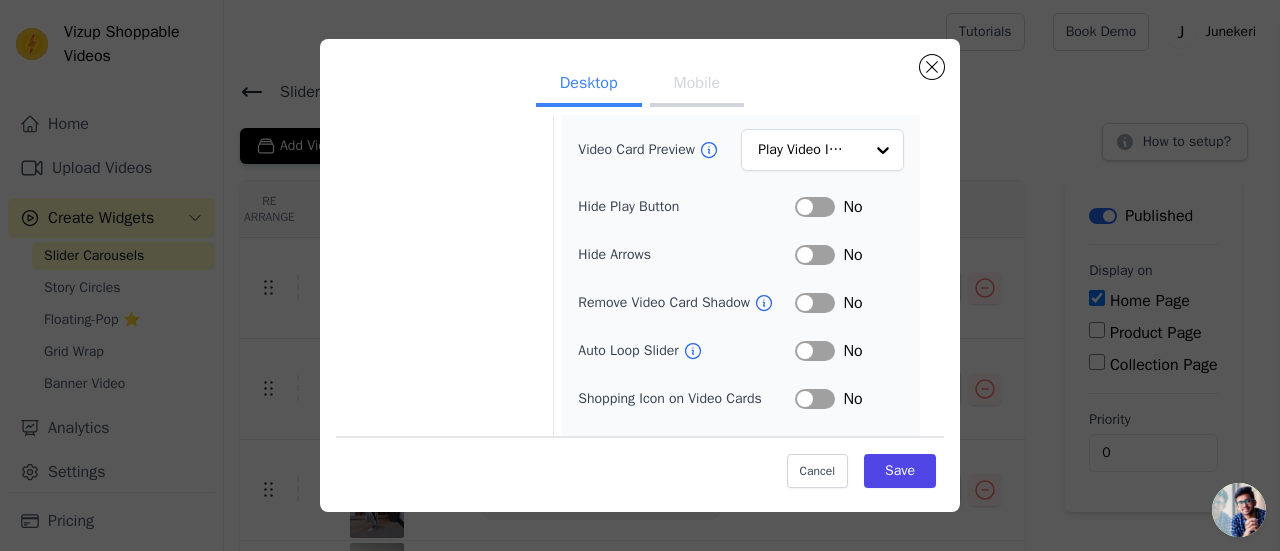 scroll, scrollTop: 267, scrollLeft: 0, axis: vertical 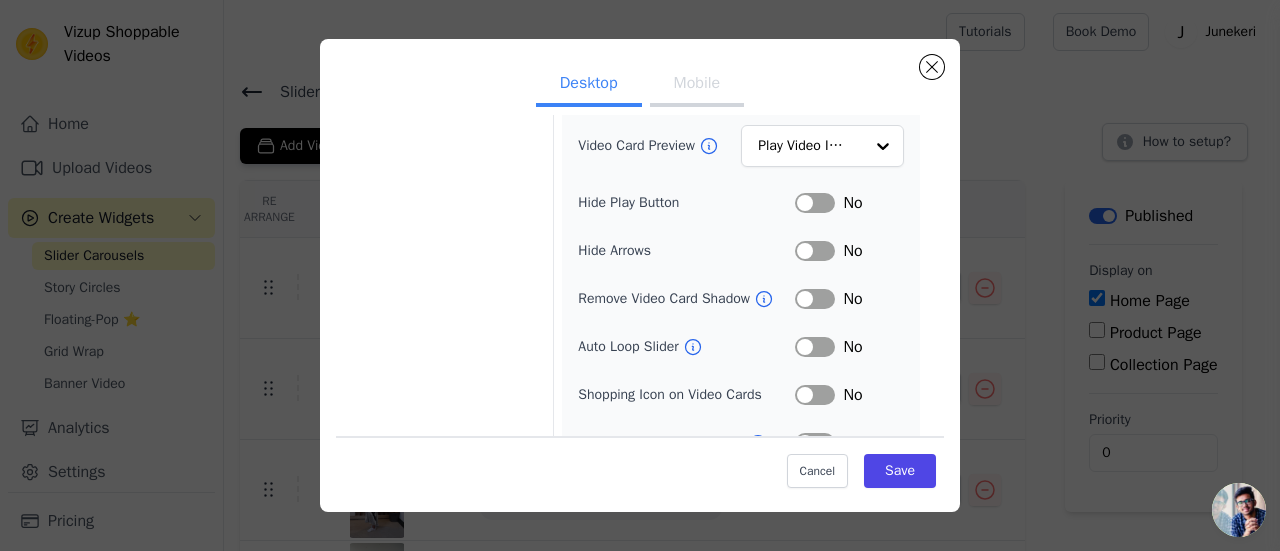 type 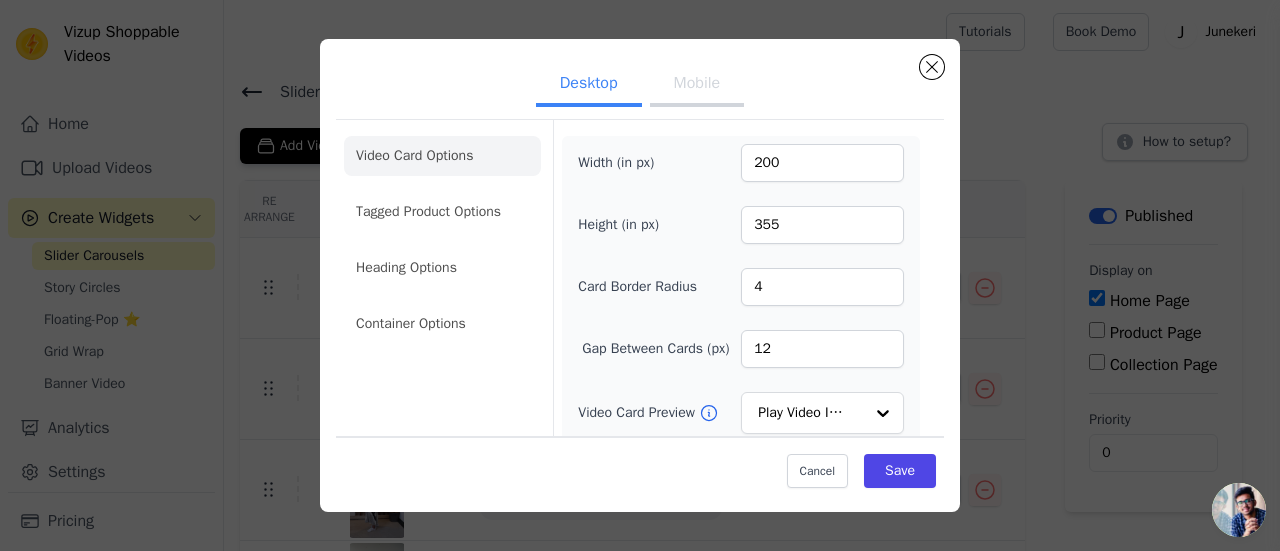 click on "Gap Between Cards (px)" at bounding box center [655, 349] 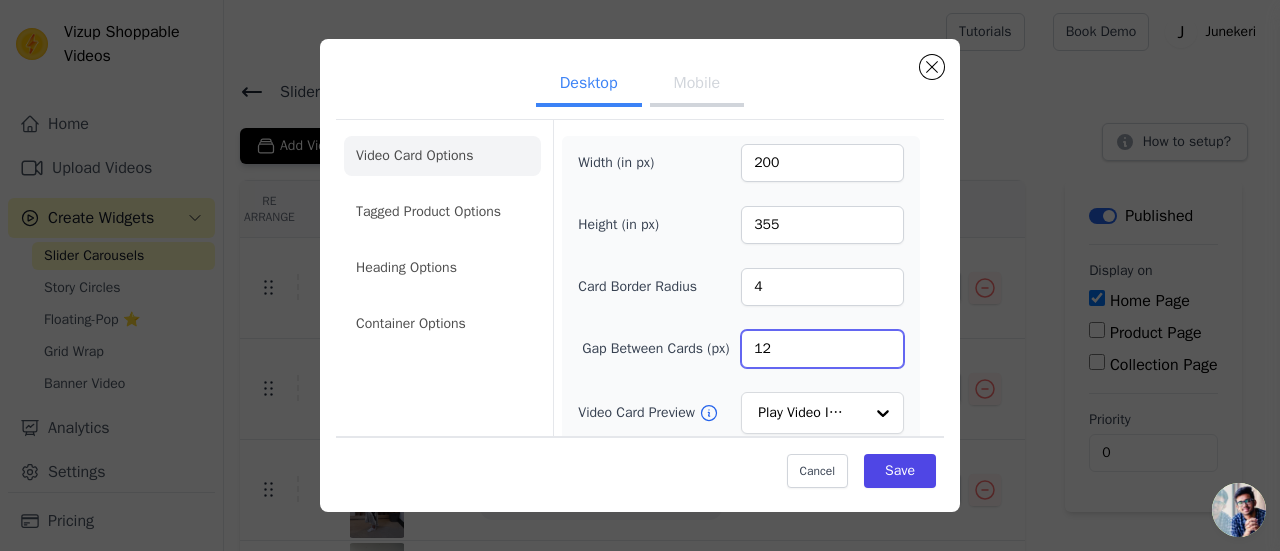 click on "12" at bounding box center [822, 349] 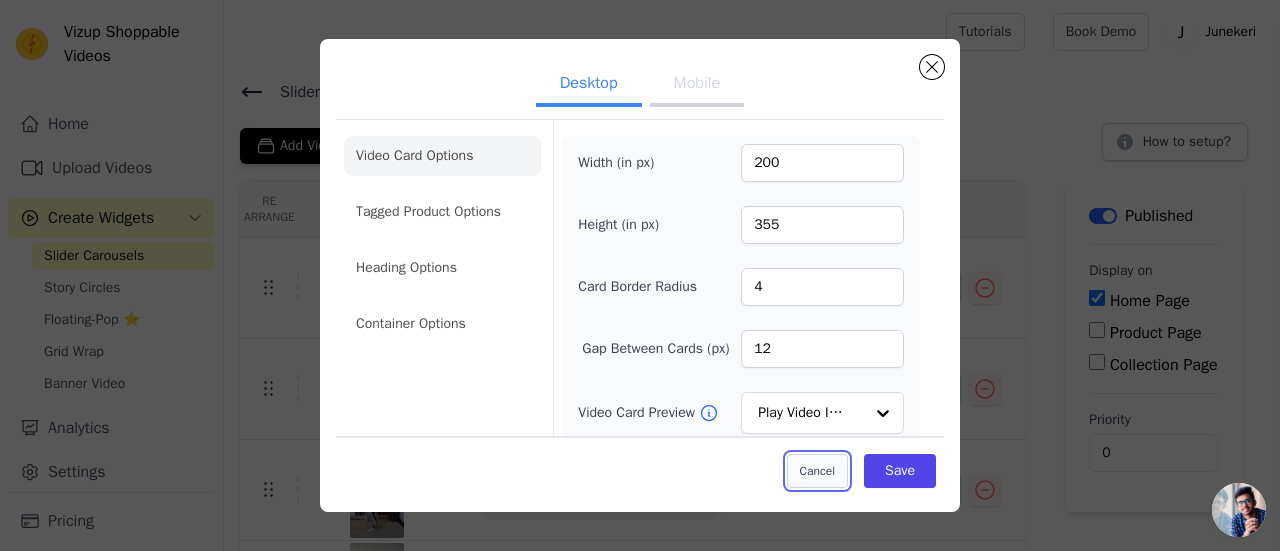 click on "Cancel" at bounding box center [817, 471] 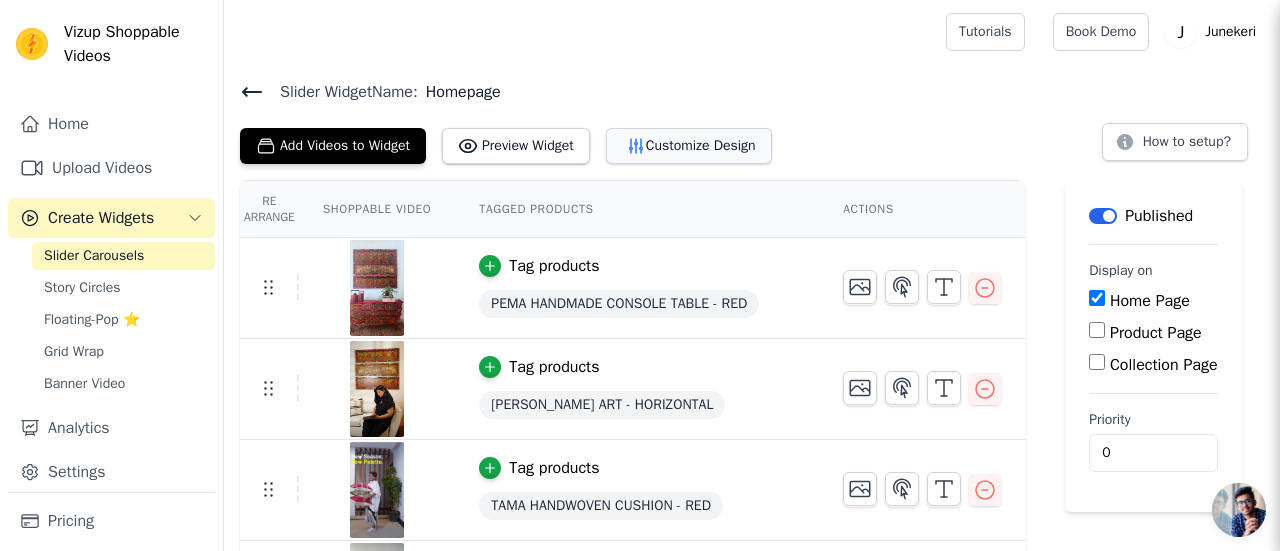 click on "Customize Design" at bounding box center [689, 146] 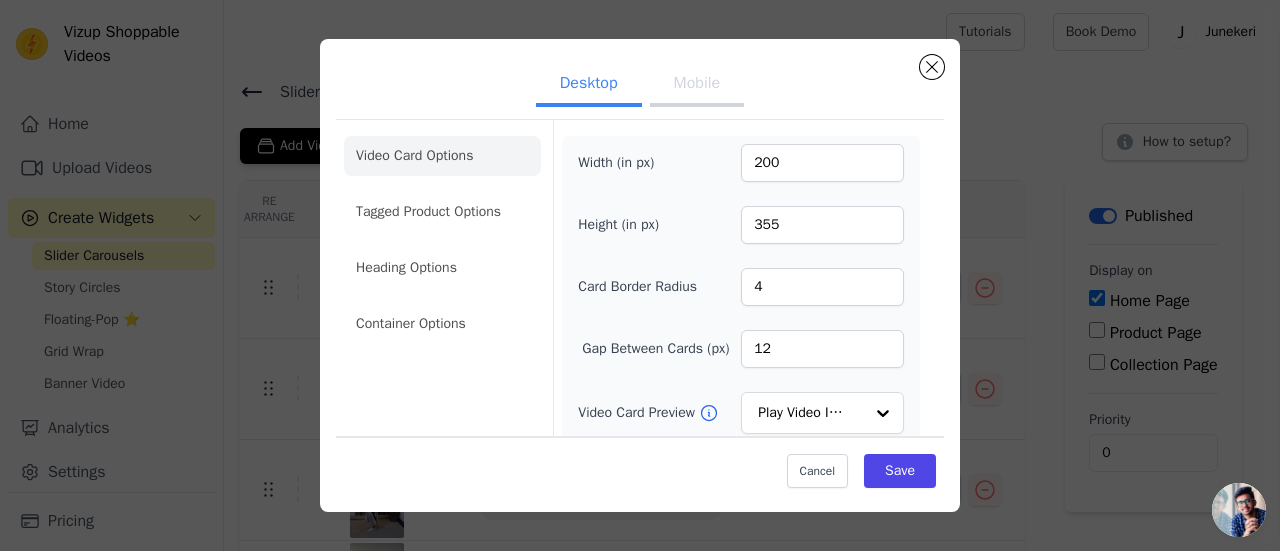 scroll, scrollTop: 298, scrollLeft: 0, axis: vertical 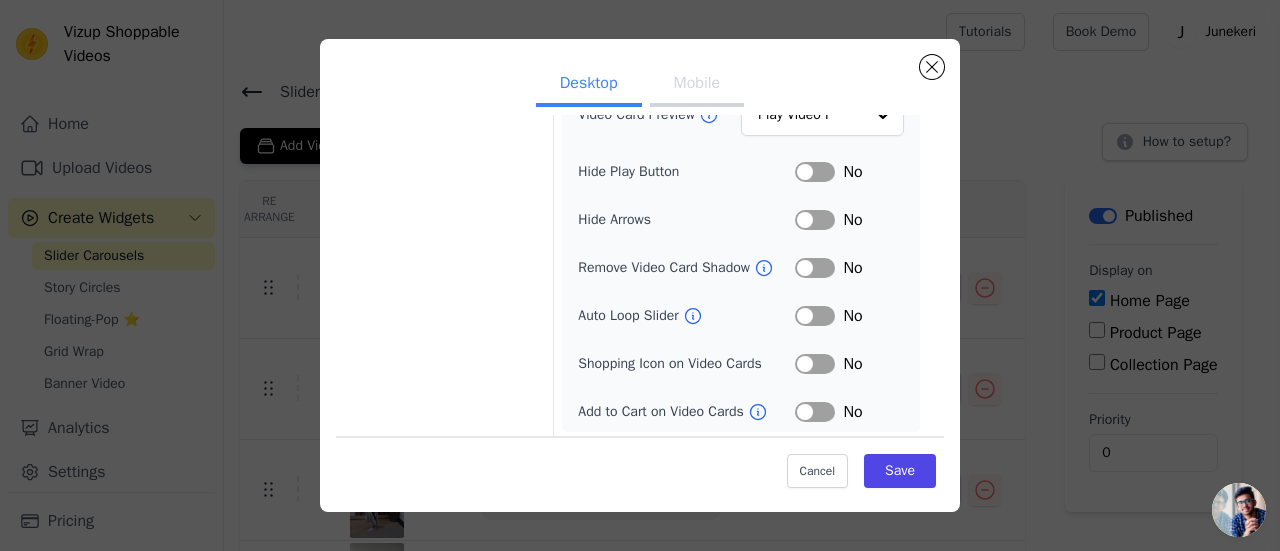click on "Label" at bounding box center (815, 316) 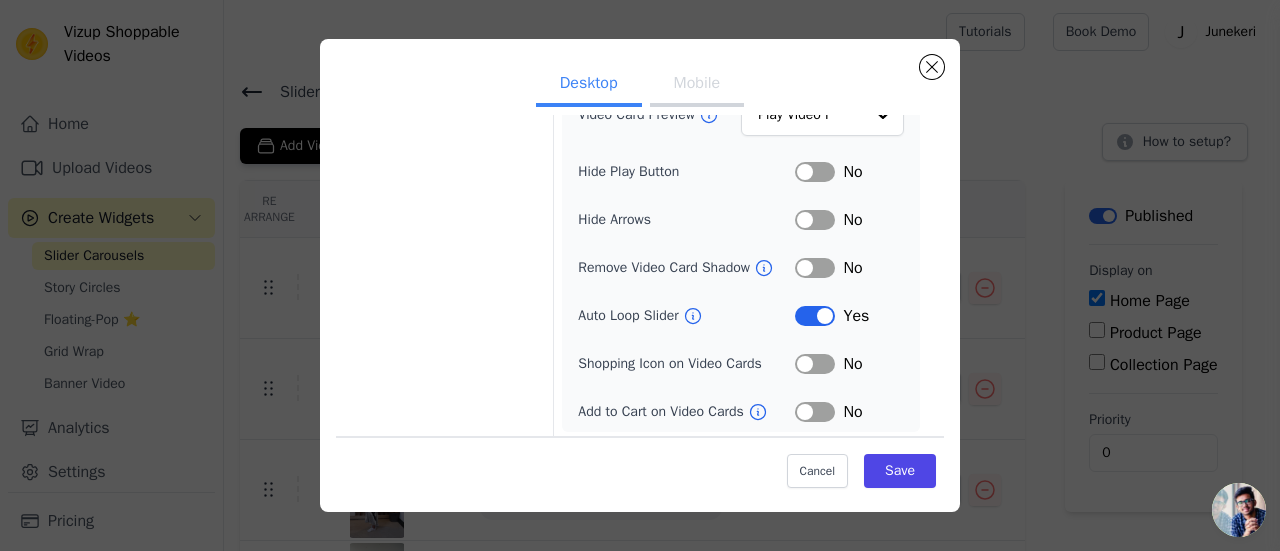 scroll, scrollTop: 0, scrollLeft: 0, axis: both 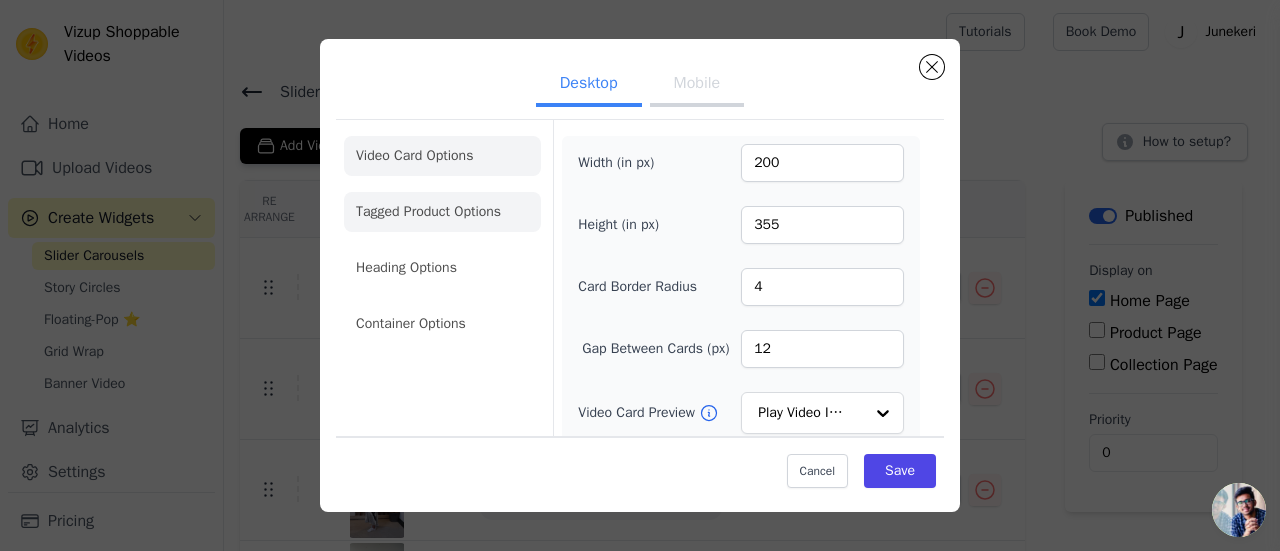 click on "Tagged Product Options" 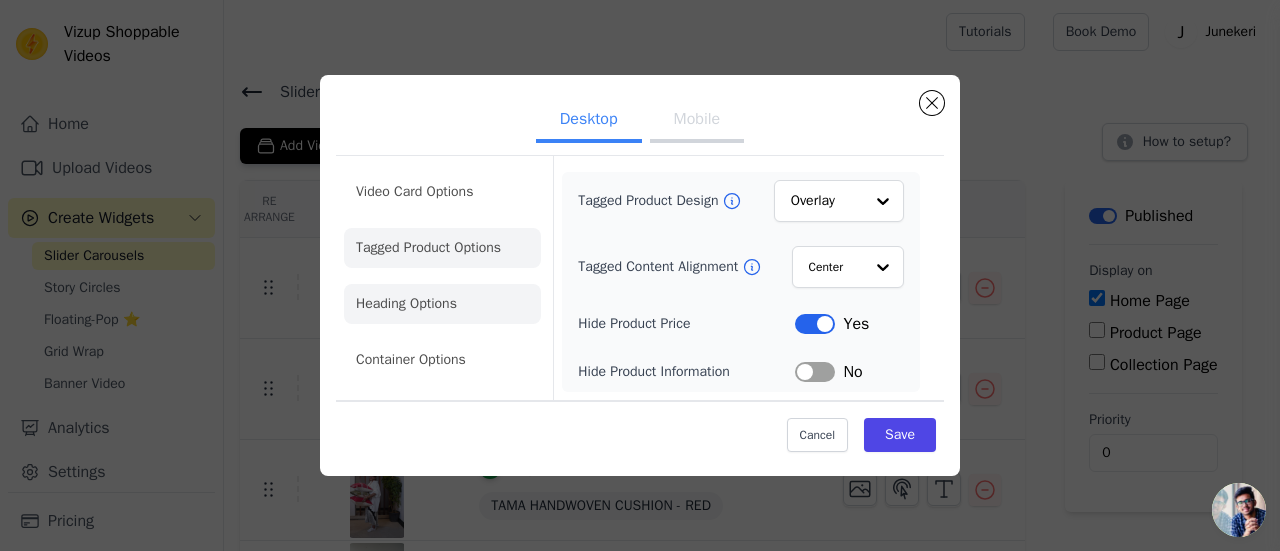 click on "Heading Options" 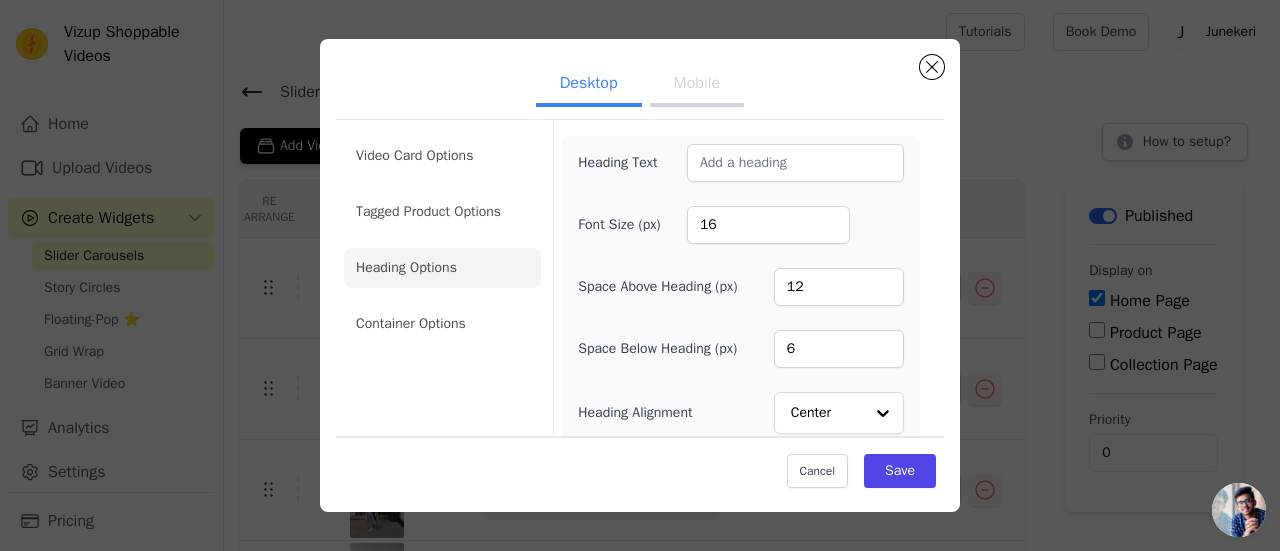 scroll, scrollTop: 10, scrollLeft: 0, axis: vertical 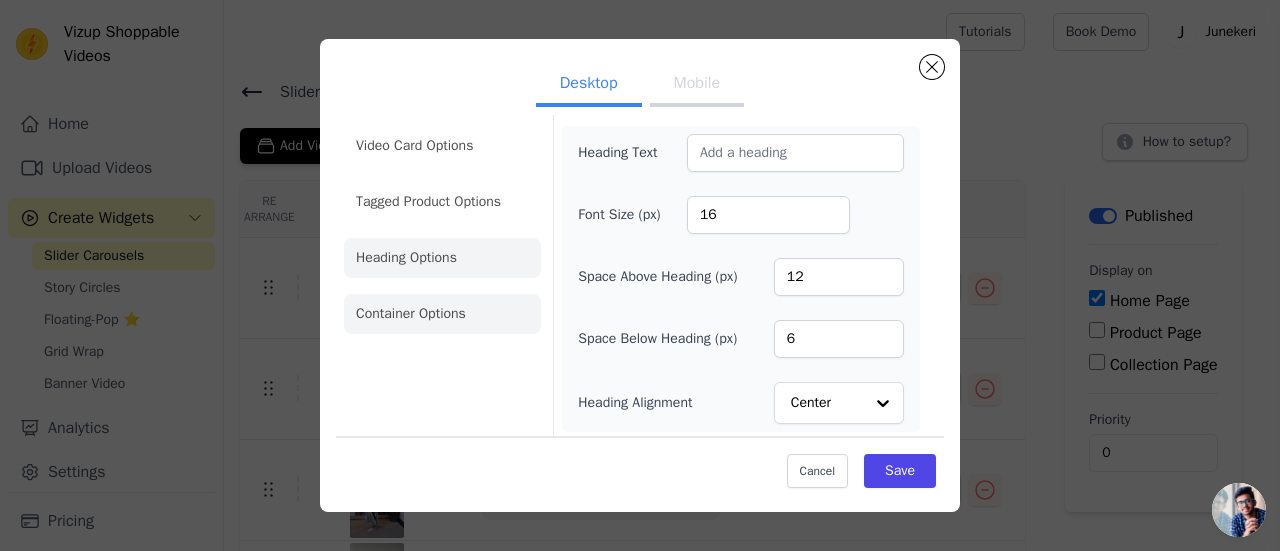 click on "Container Options" 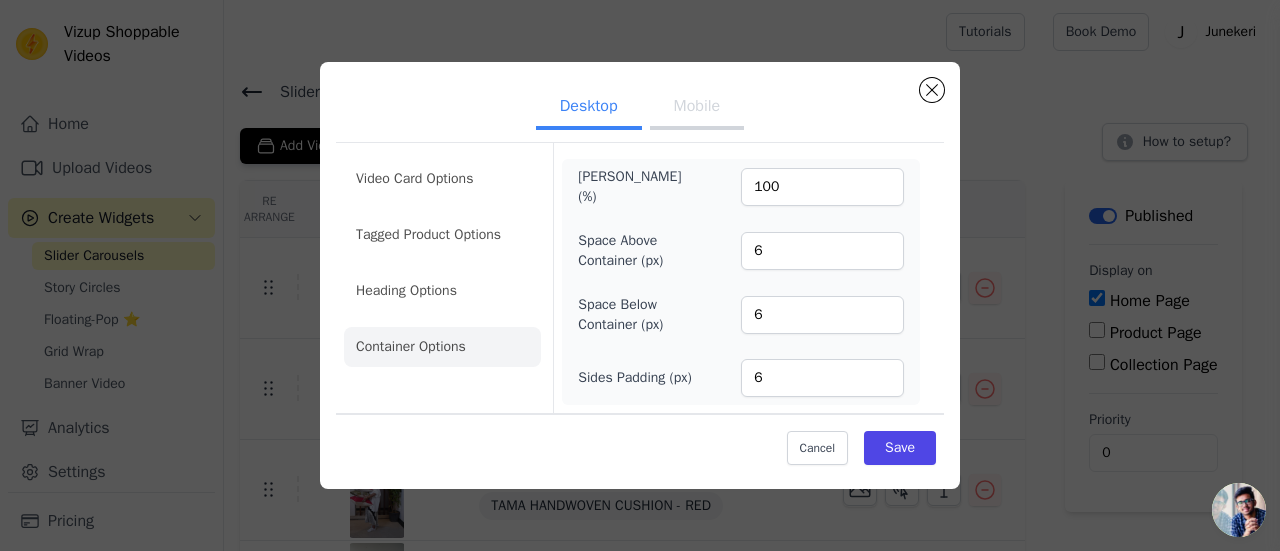 scroll, scrollTop: 0, scrollLeft: 0, axis: both 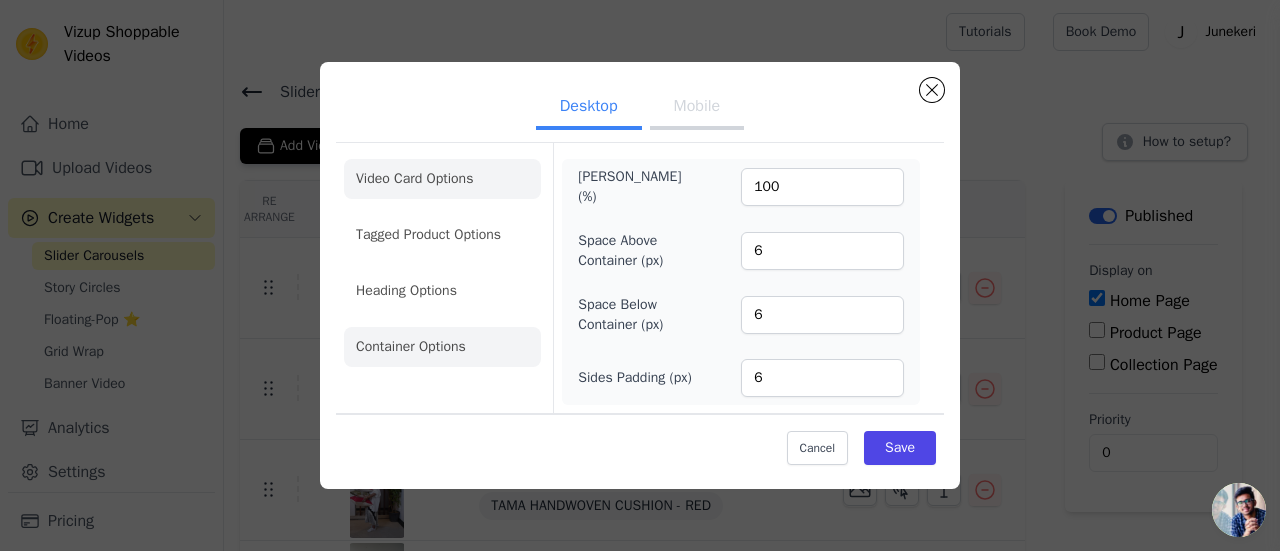 click on "Video Card Options" 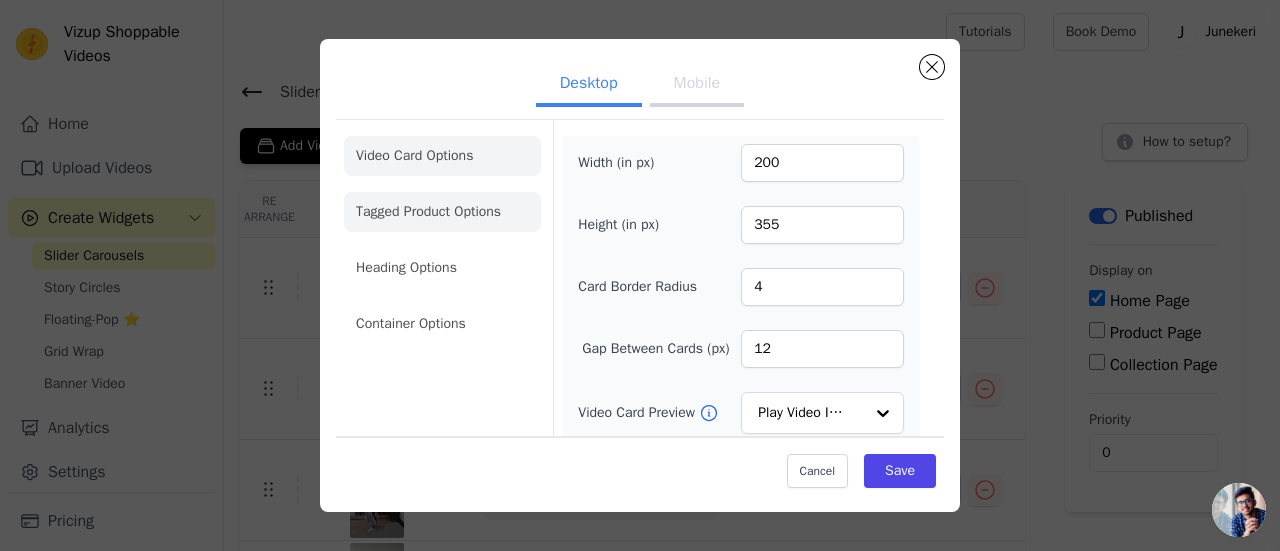 click on "Tagged Product Options" 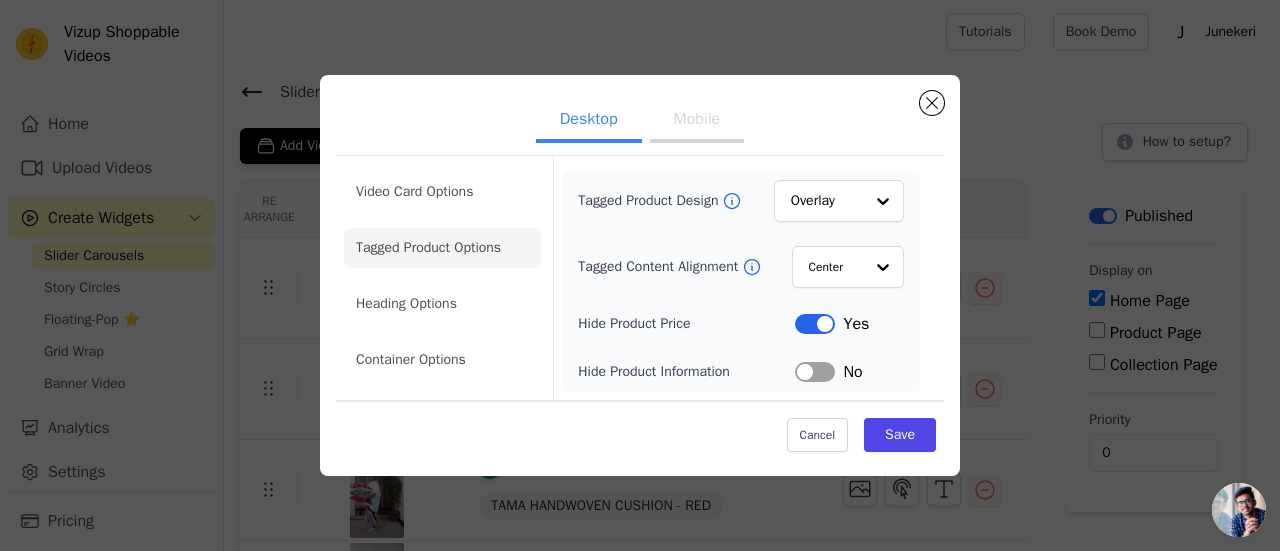 click on "Mobile" at bounding box center (697, 121) 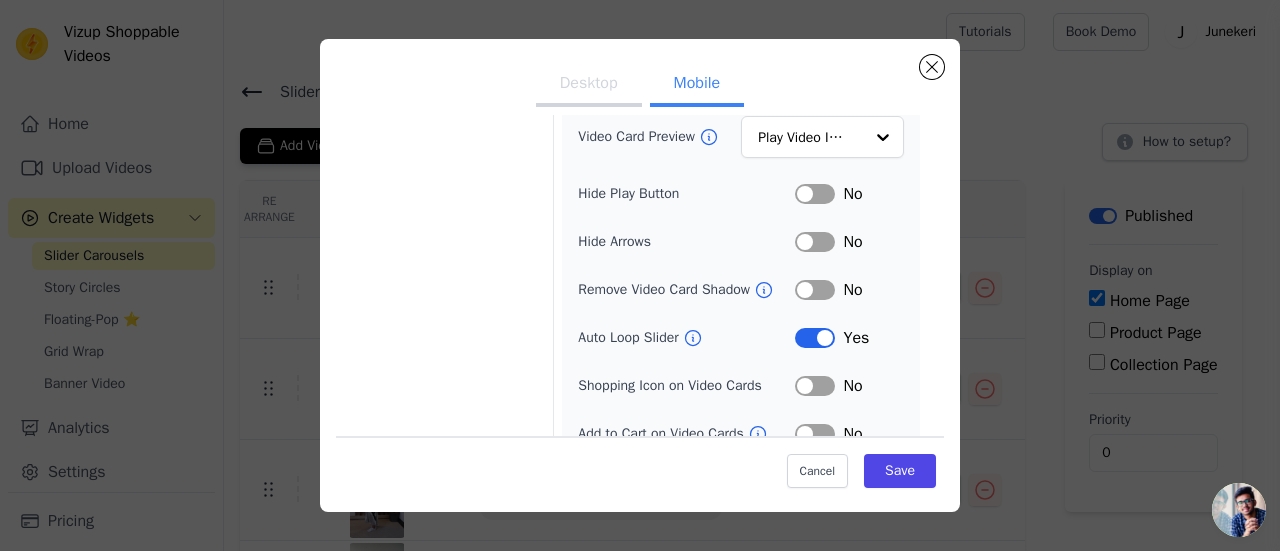 scroll, scrollTop: 262, scrollLeft: 0, axis: vertical 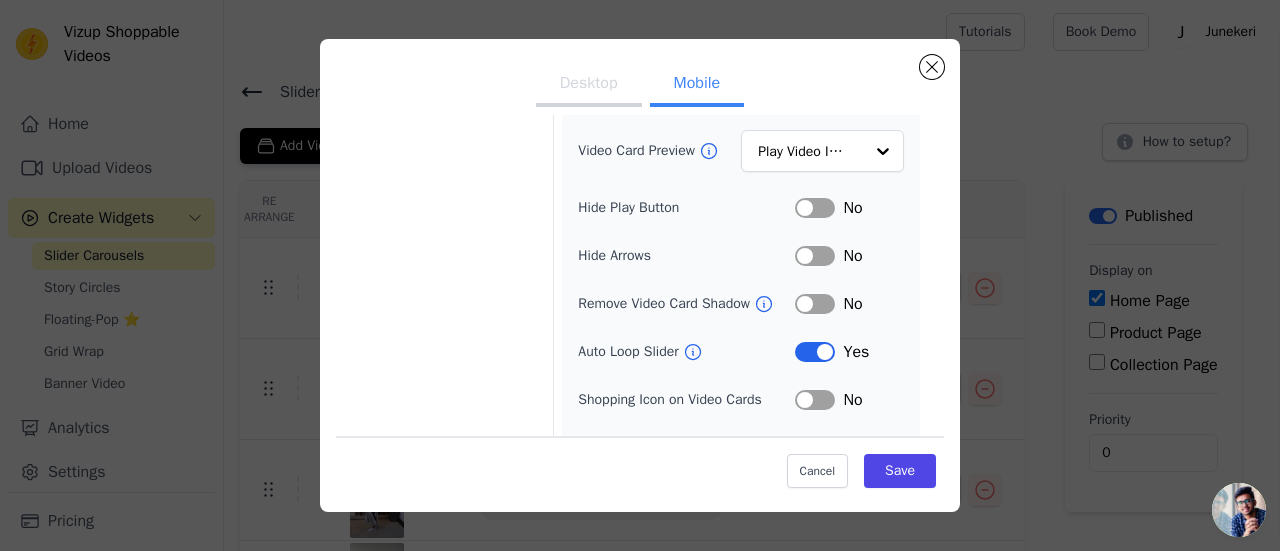 type 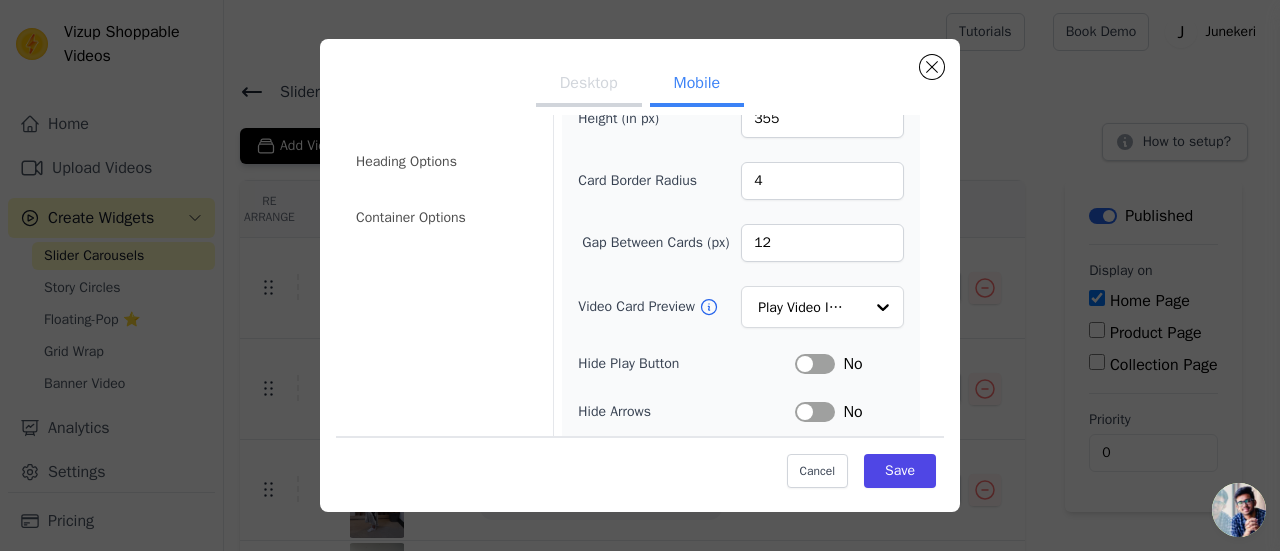 scroll, scrollTop: 96, scrollLeft: 0, axis: vertical 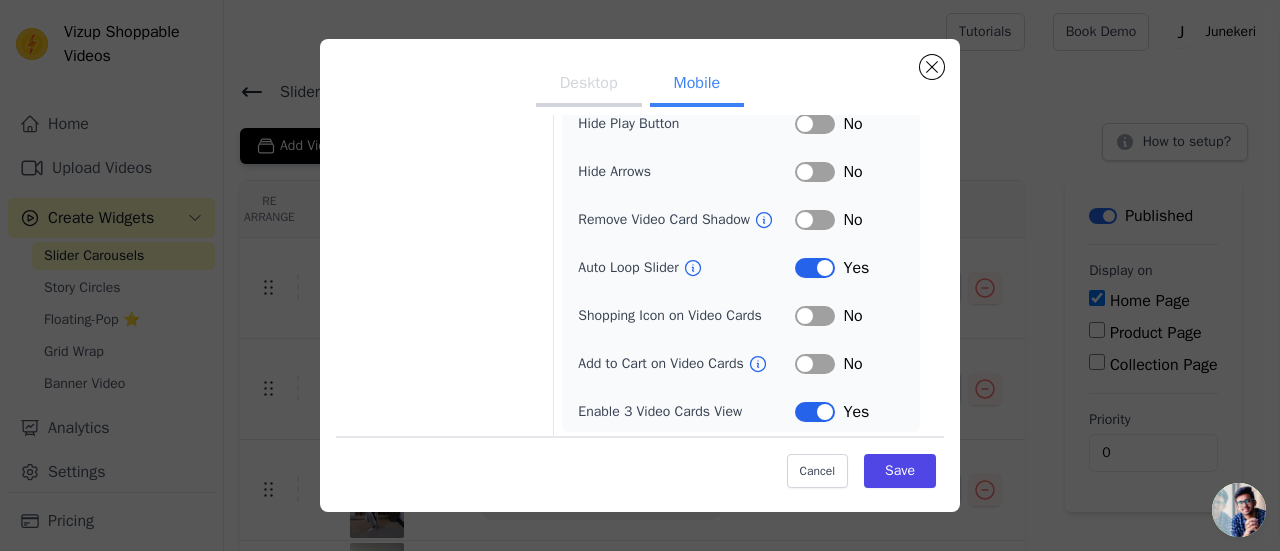 click on "Label" at bounding box center [815, 268] 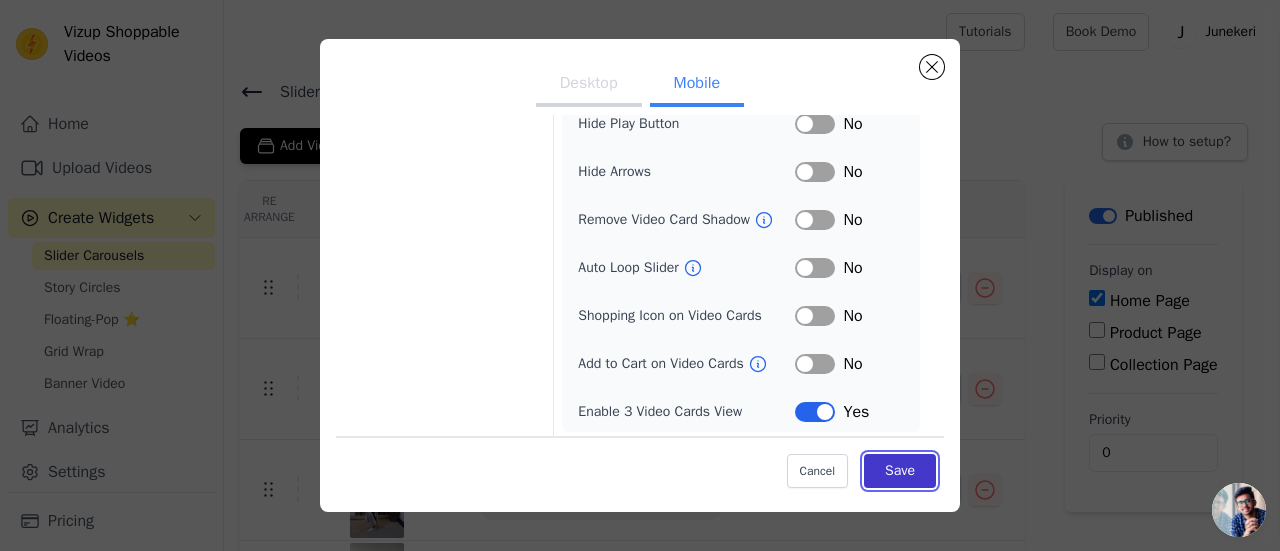 click on "Save" at bounding box center [900, 471] 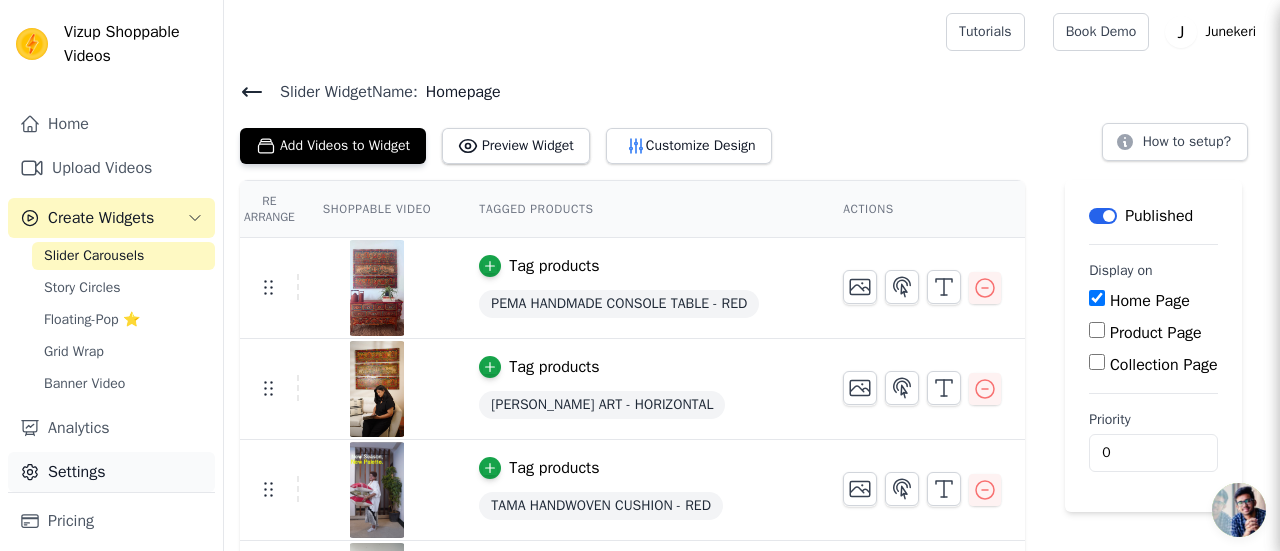click on "Settings" at bounding box center [111, 472] 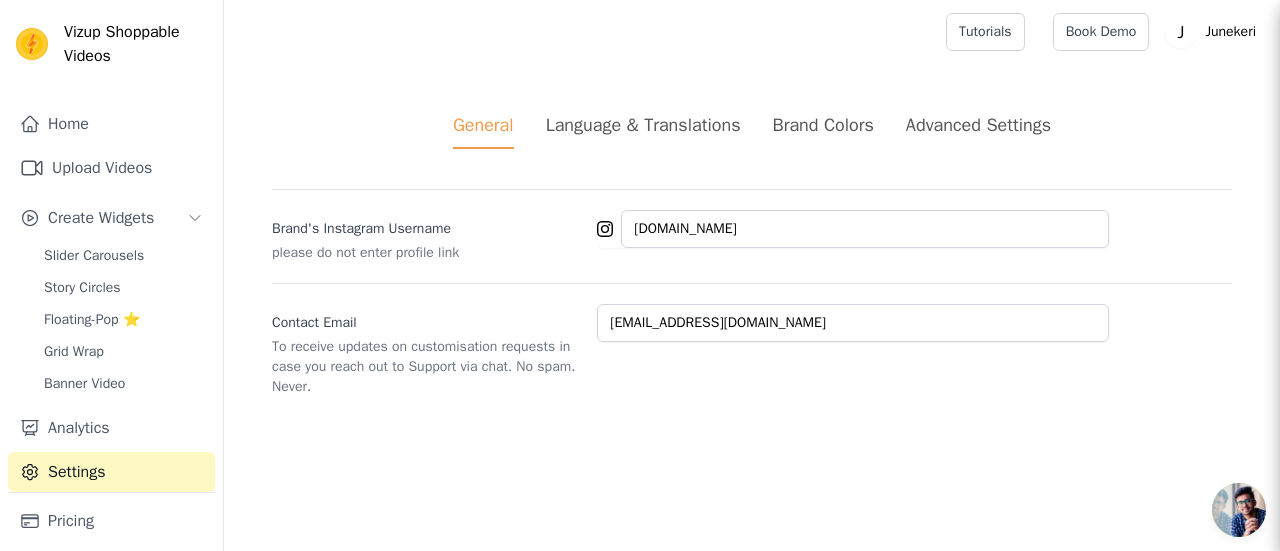 click on "Language & Translations" at bounding box center [643, 125] 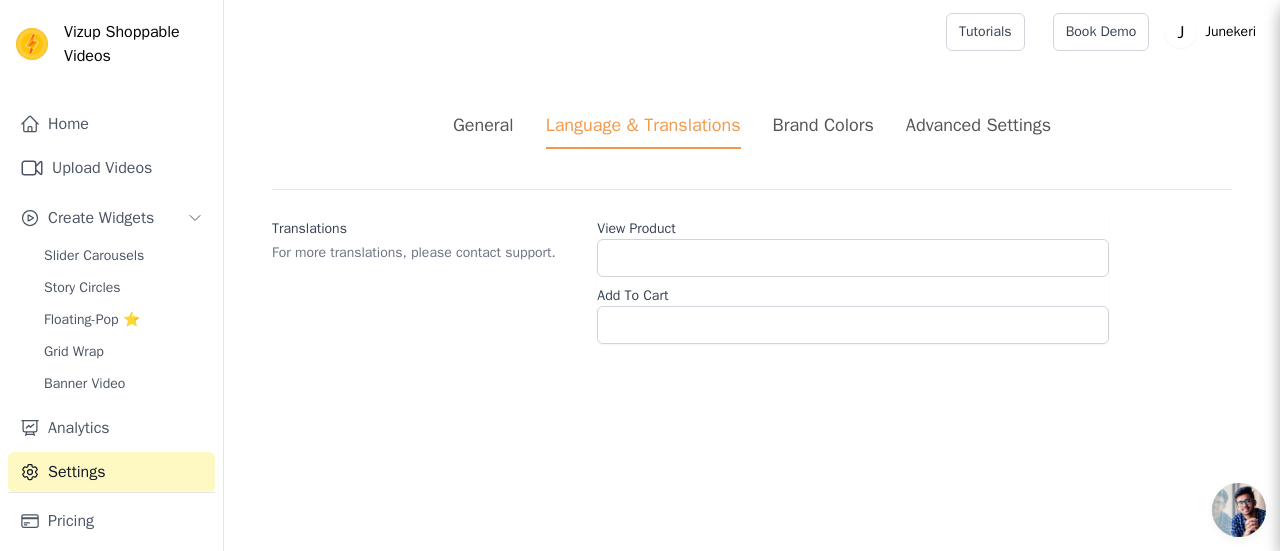click on "Brand Colors" at bounding box center [823, 125] 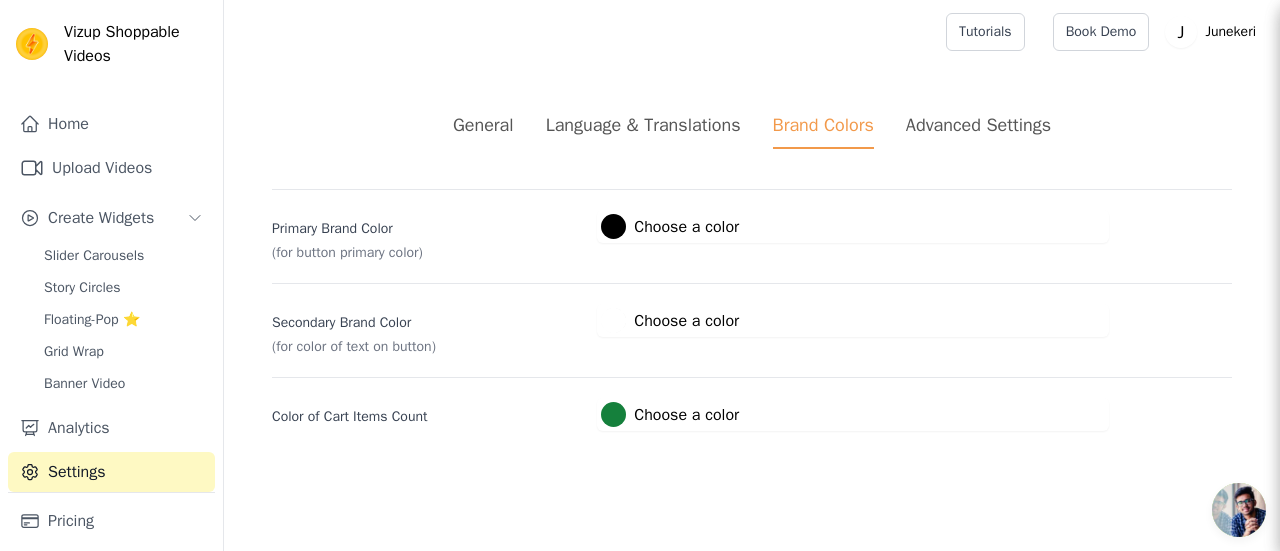 click on "Advanced Settings" at bounding box center [978, 125] 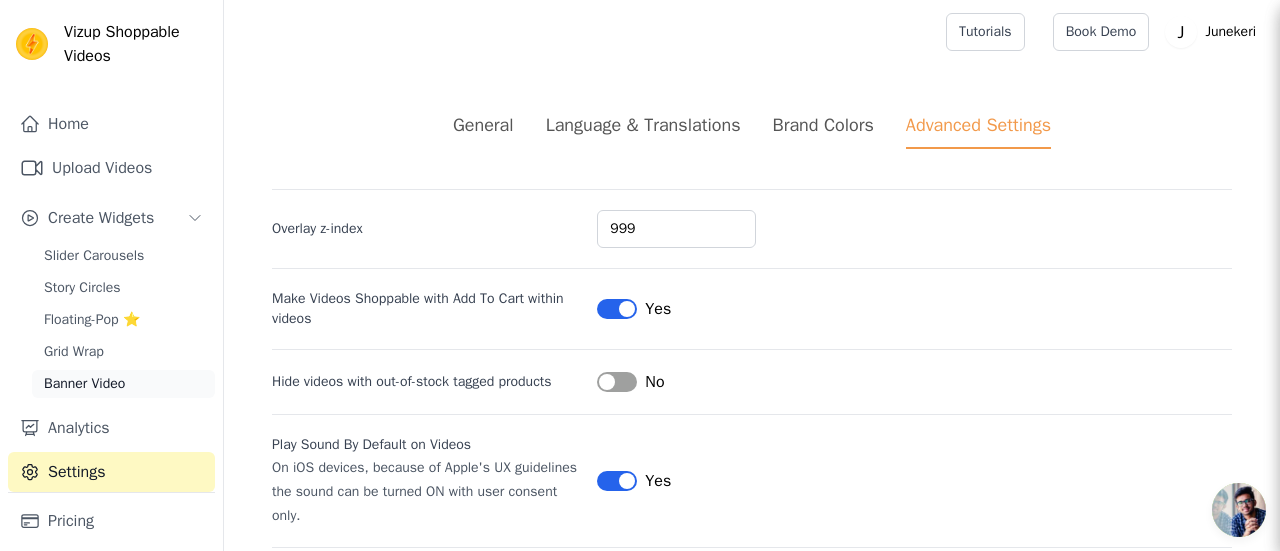 click on "Banner Video" at bounding box center [123, 384] 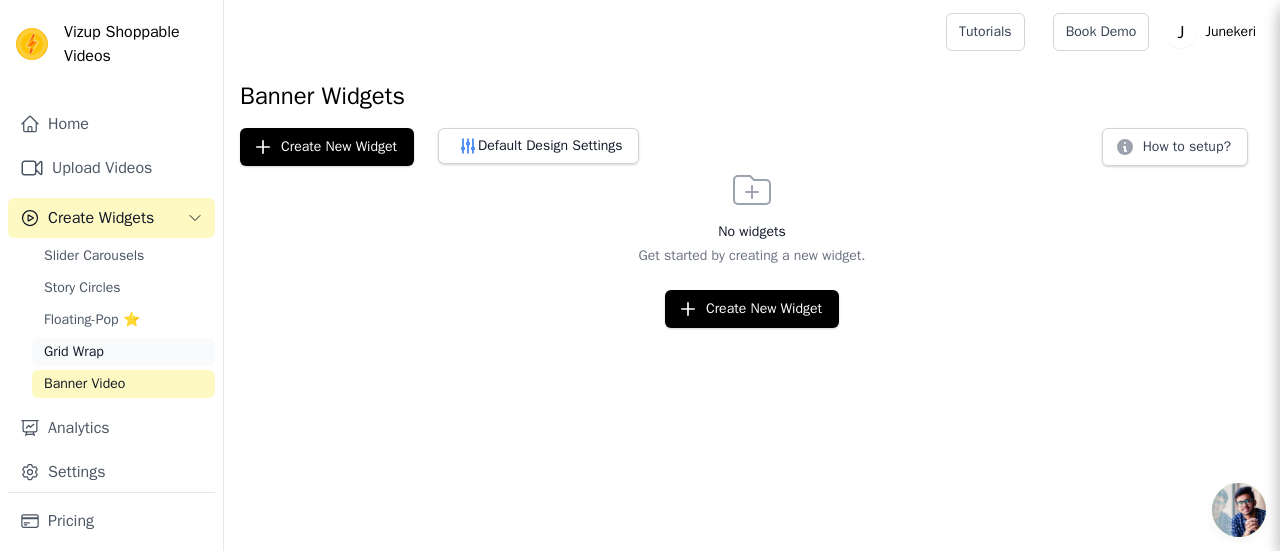 click on "Grid Wrap" at bounding box center [123, 352] 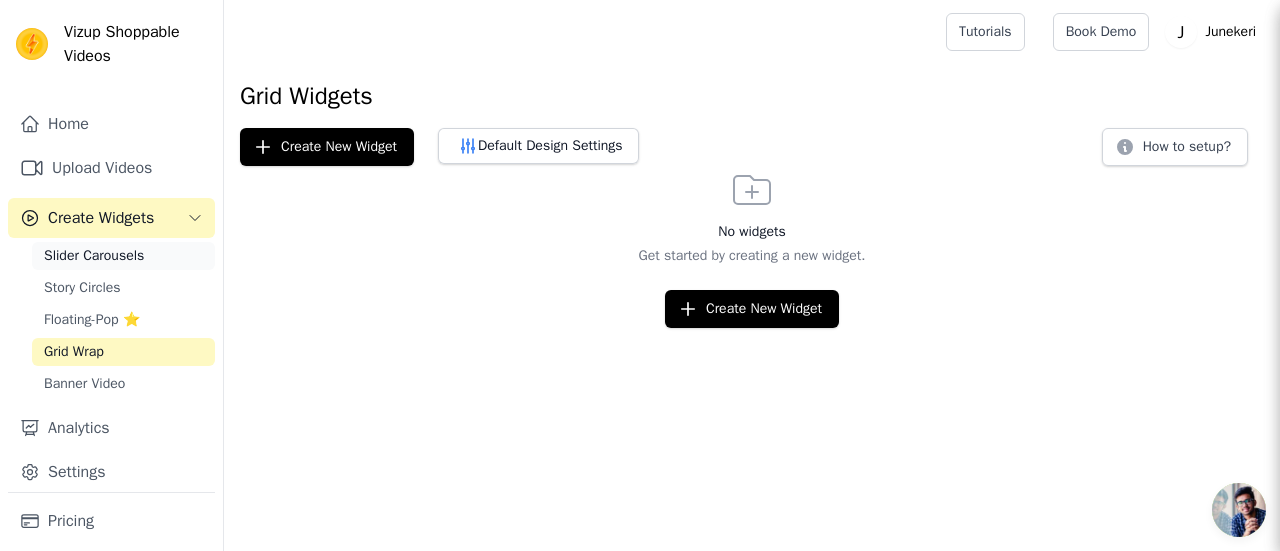 click on "Slider Carousels" at bounding box center (94, 256) 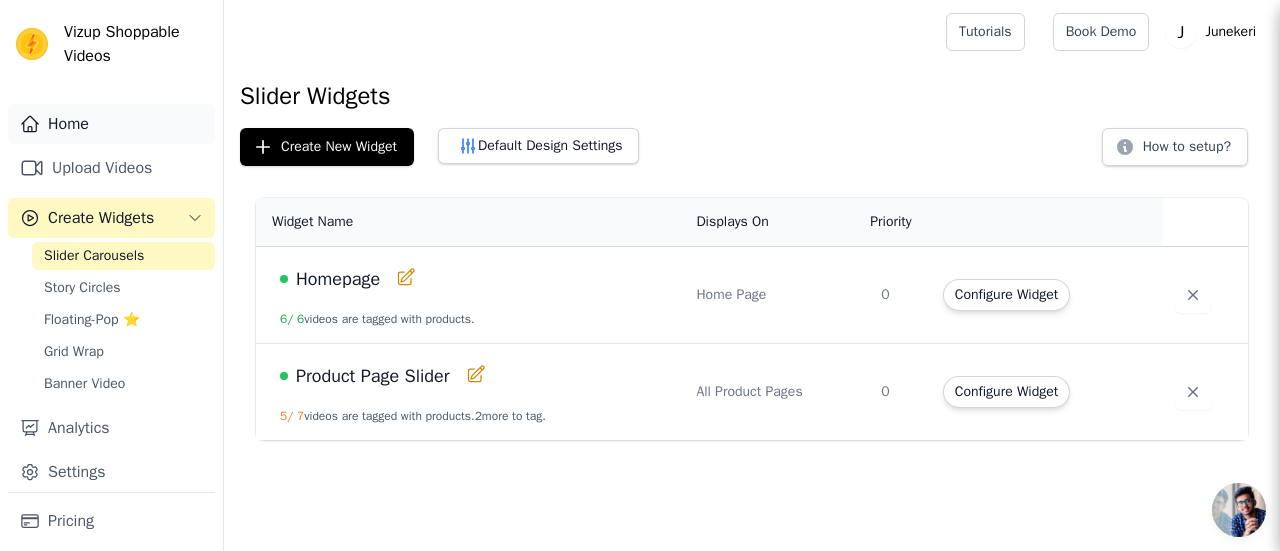click on "Home" at bounding box center [111, 124] 